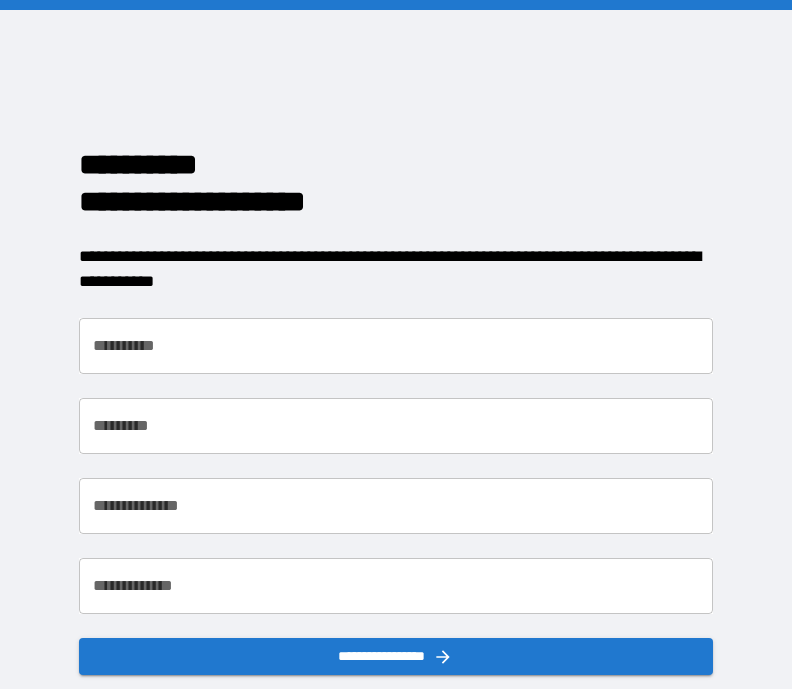 scroll, scrollTop: 0, scrollLeft: 0, axis: both 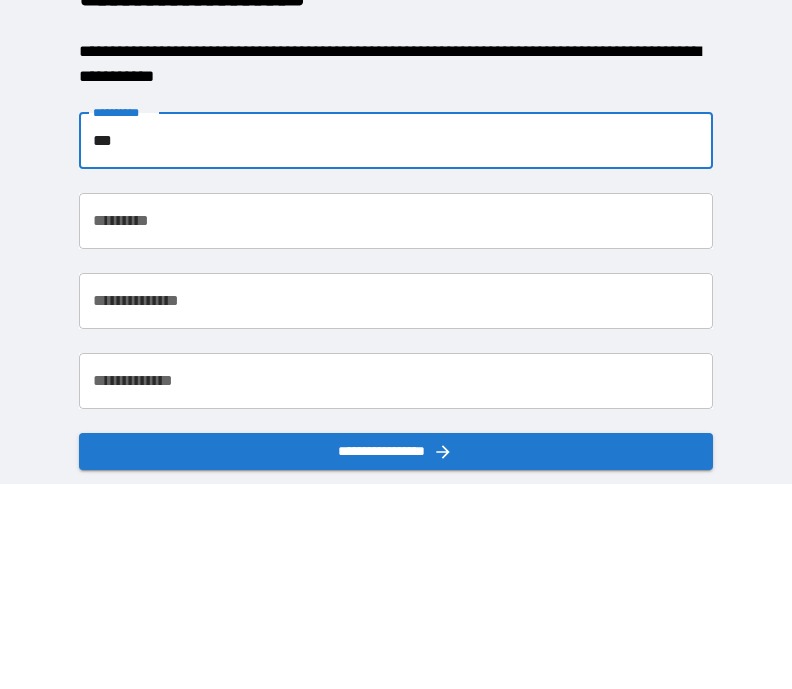 type on "***" 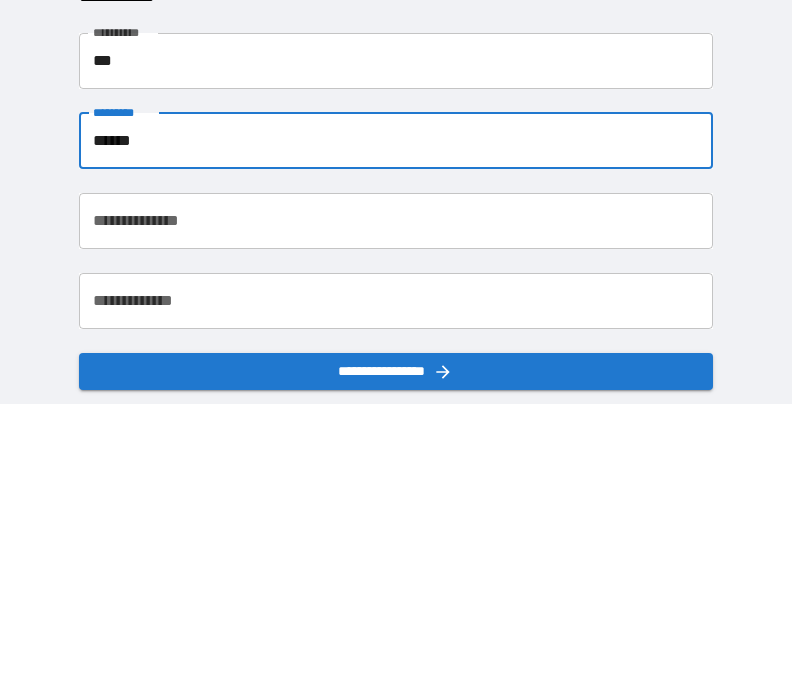 type on "******" 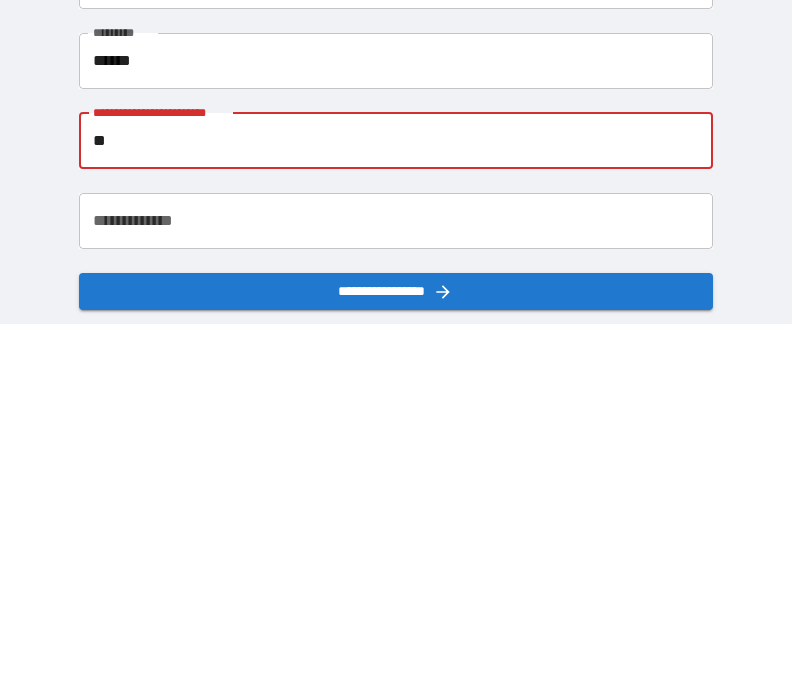 type on "*" 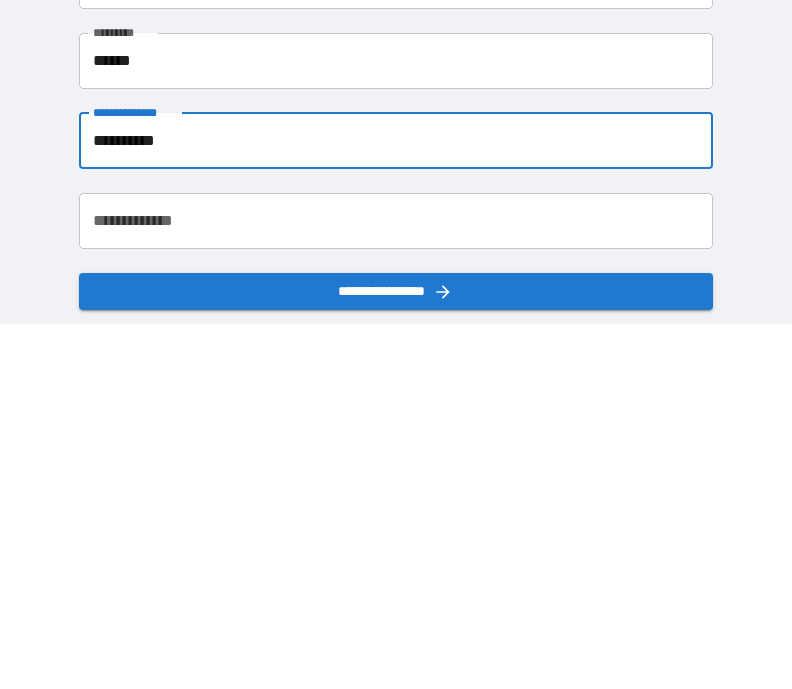 type on "**********" 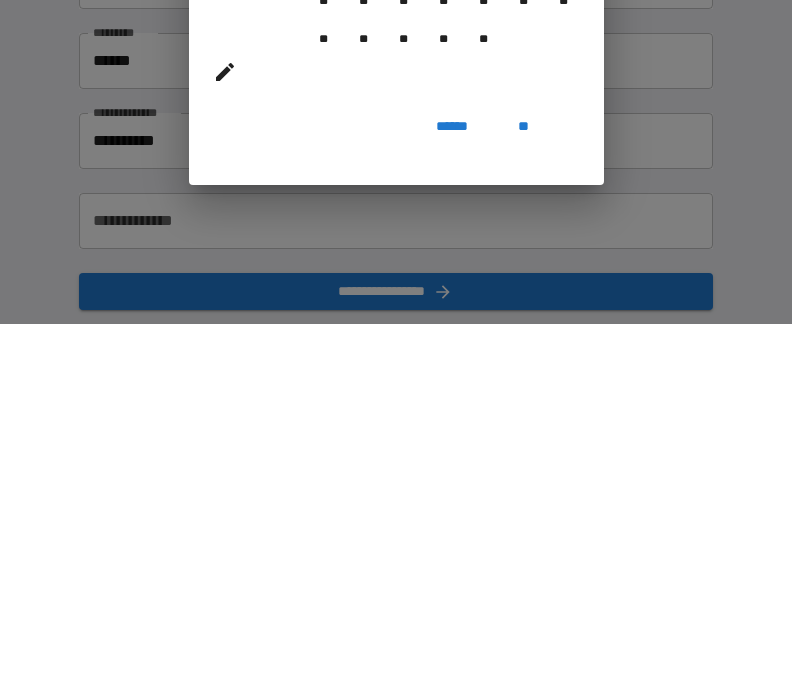 scroll, scrollTop: 96, scrollLeft: 0, axis: vertical 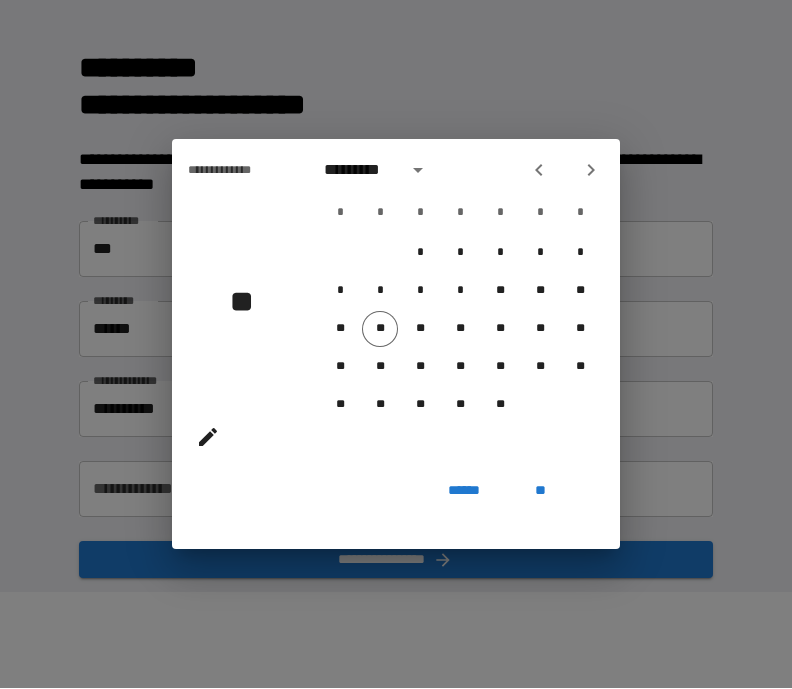click 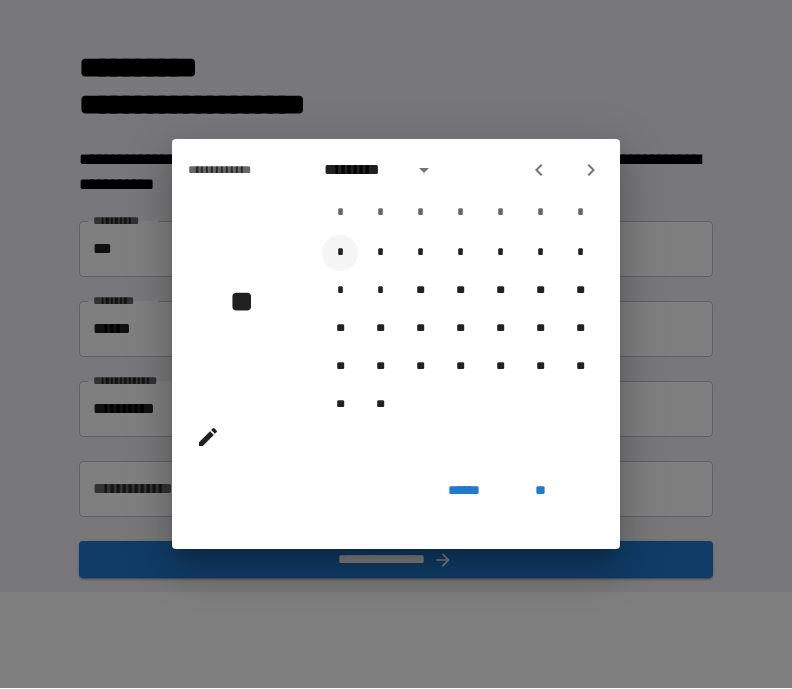 click on "*" at bounding box center [340, 254] 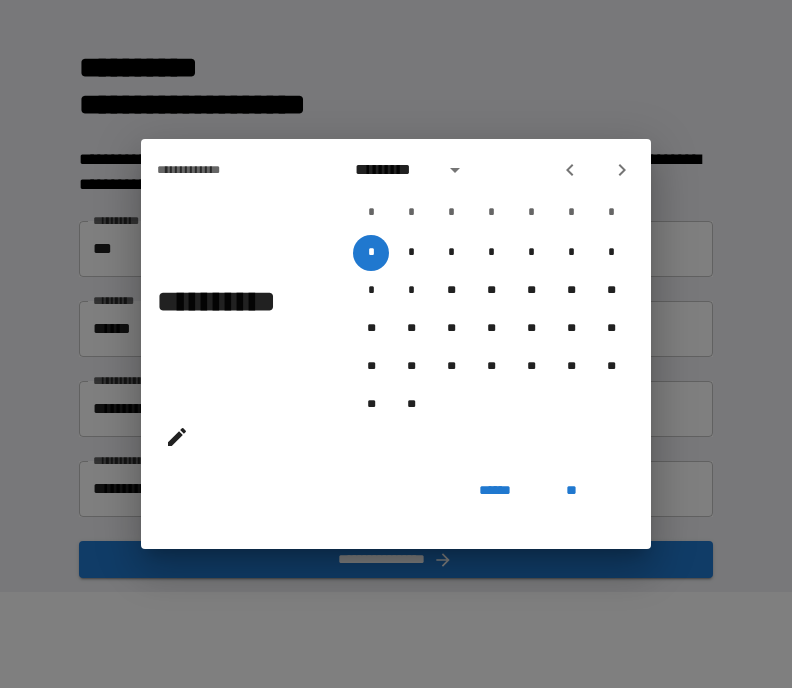 click on "**" at bounding box center (571, 492) 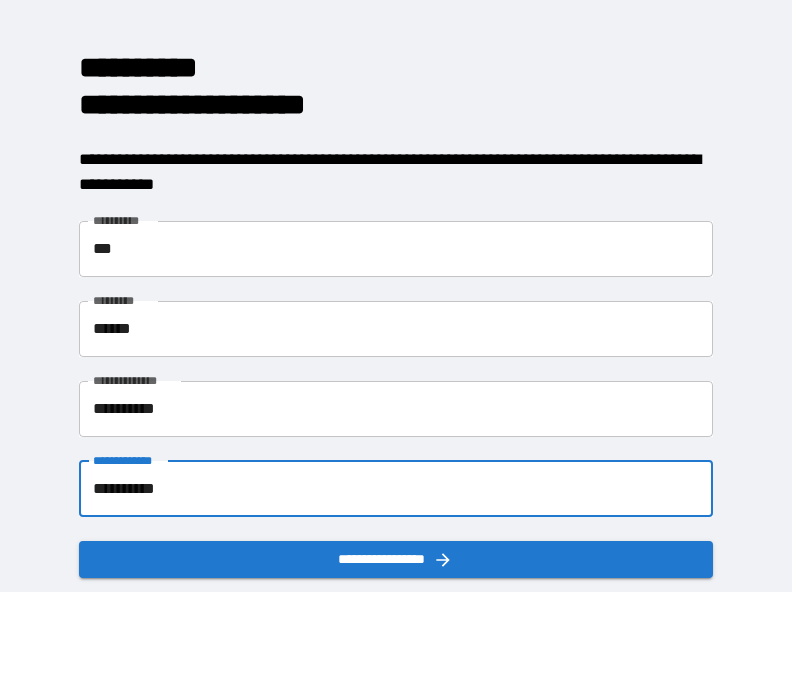 click on "**********" at bounding box center (396, 490) 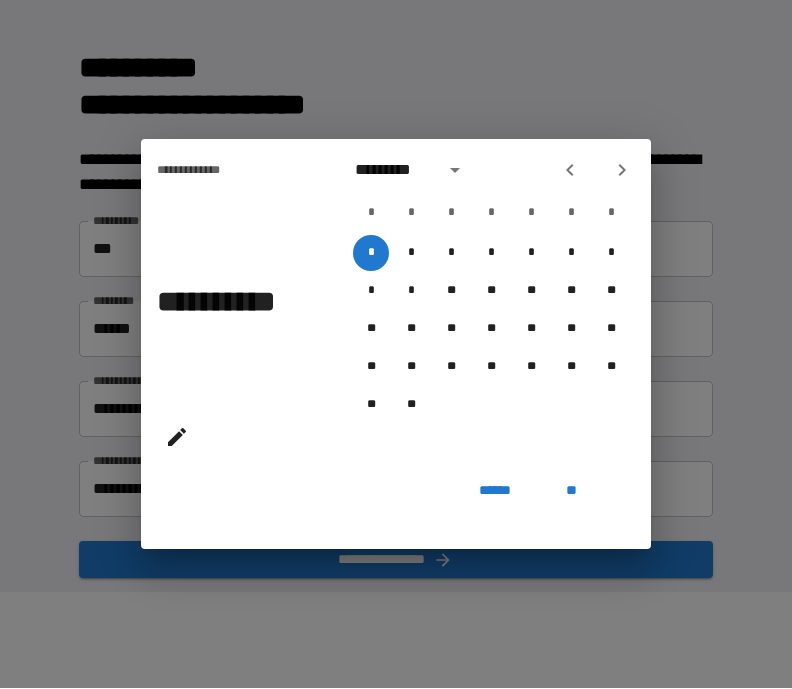 click 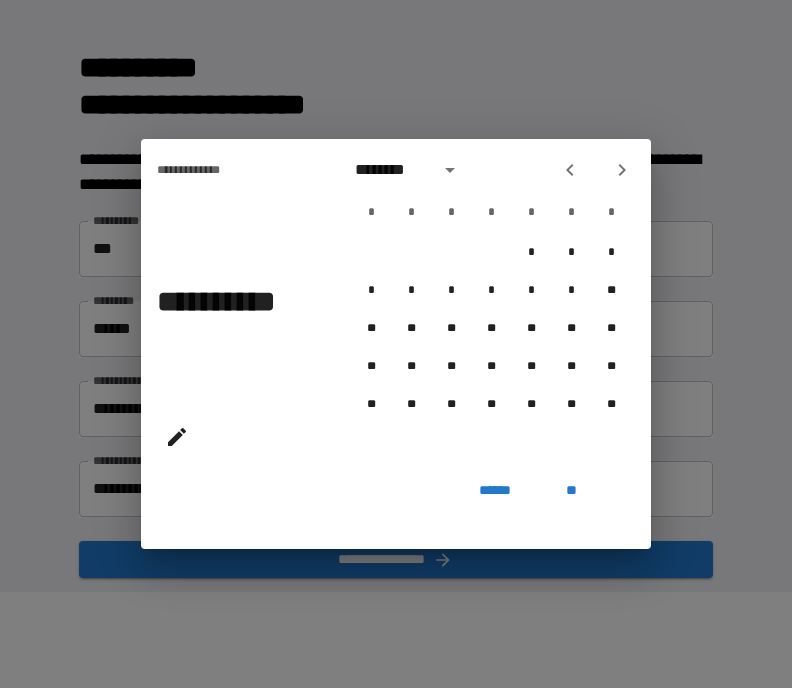 click 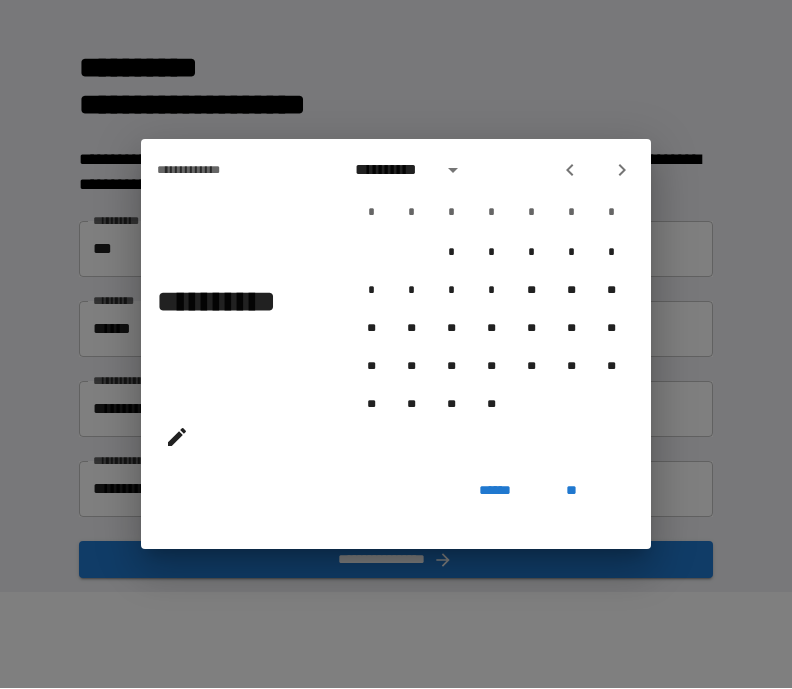 click 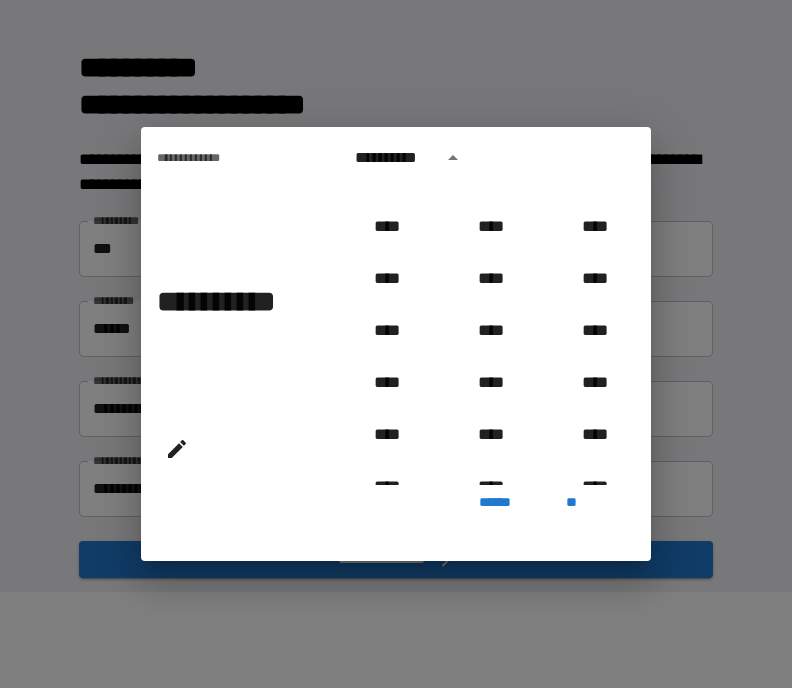 scroll, scrollTop: 605, scrollLeft: 0, axis: vertical 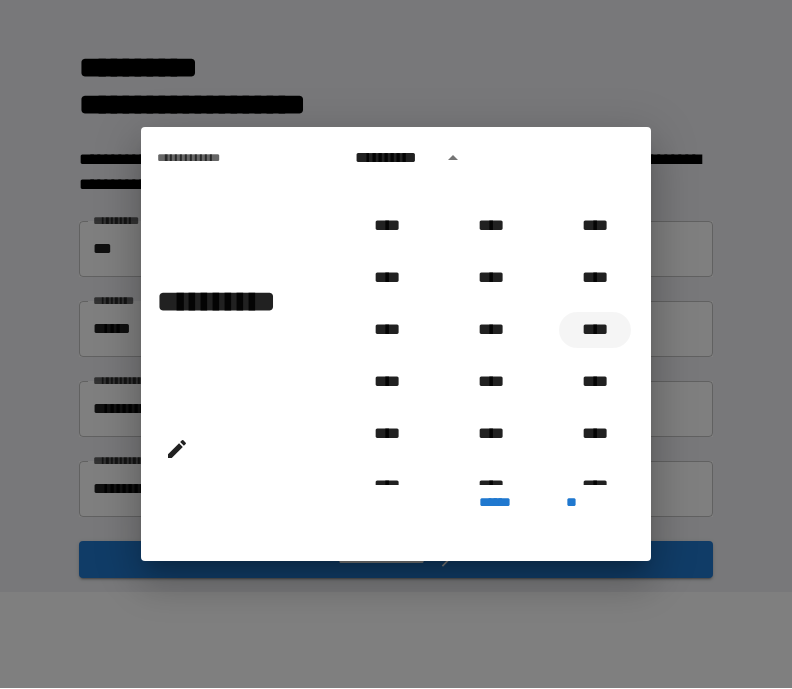 click on "****" at bounding box center (595, 331) 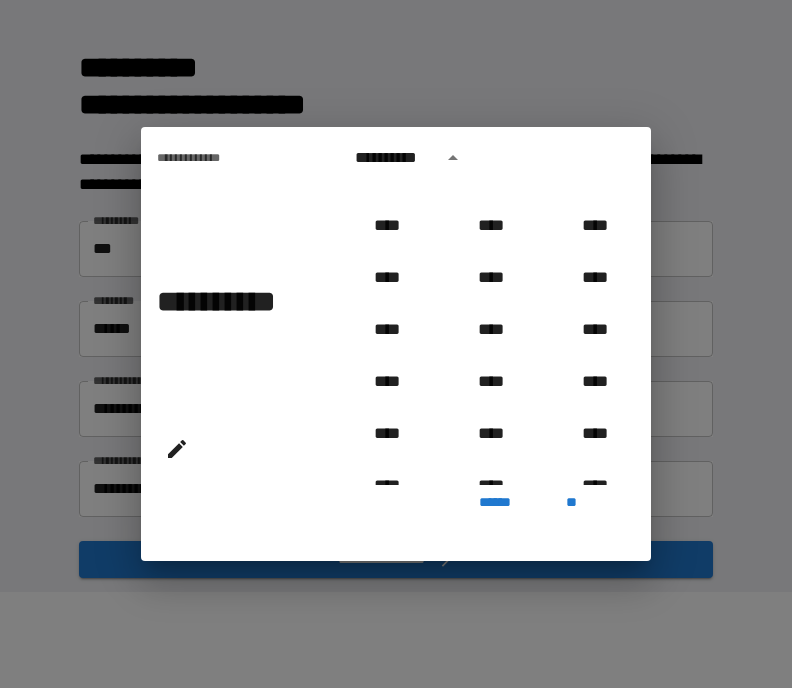 type on "**********" 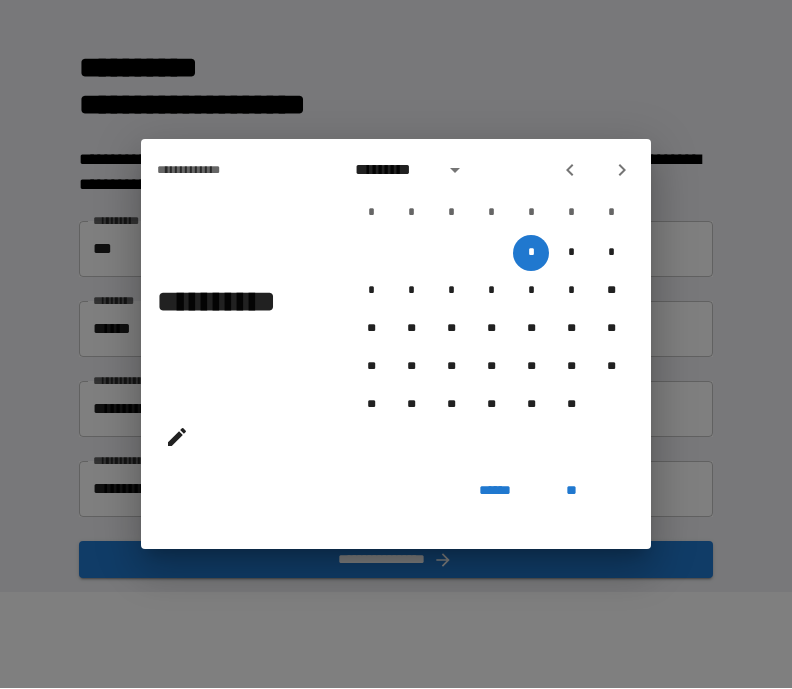 click on "**" at bounding box center (571, 492) 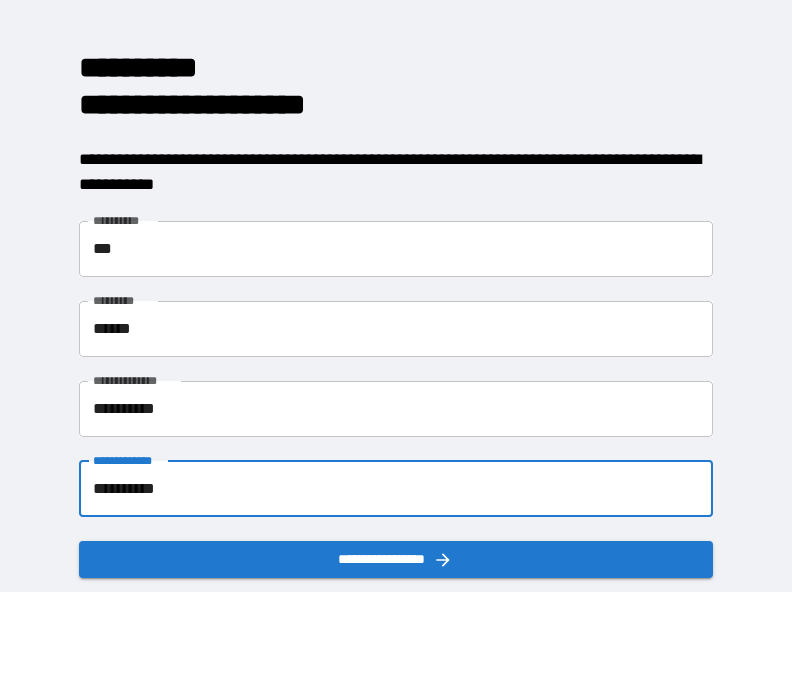 click on "**********" at bounding box center [396, 560] 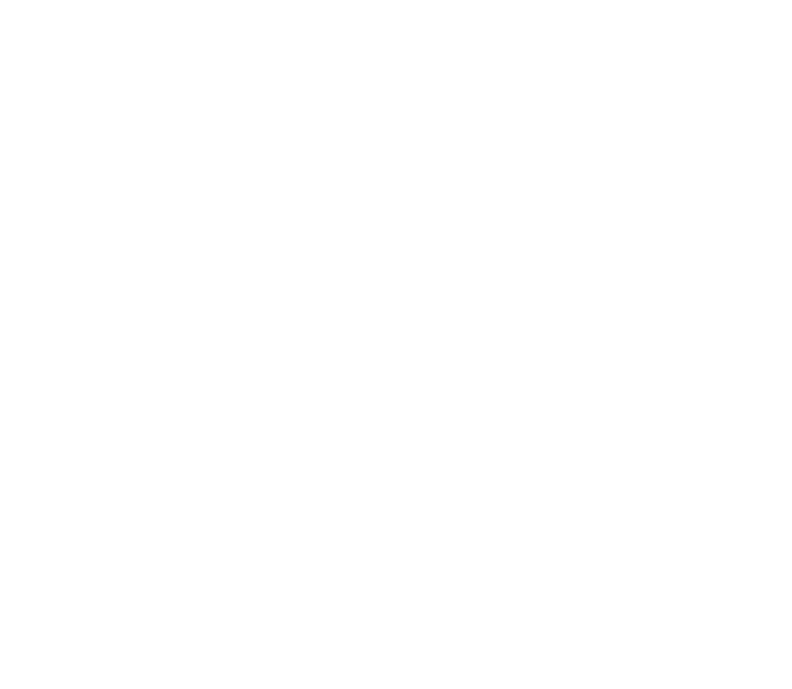 scroll, scrollTop: 0, scrollLeft: 0, axis: both 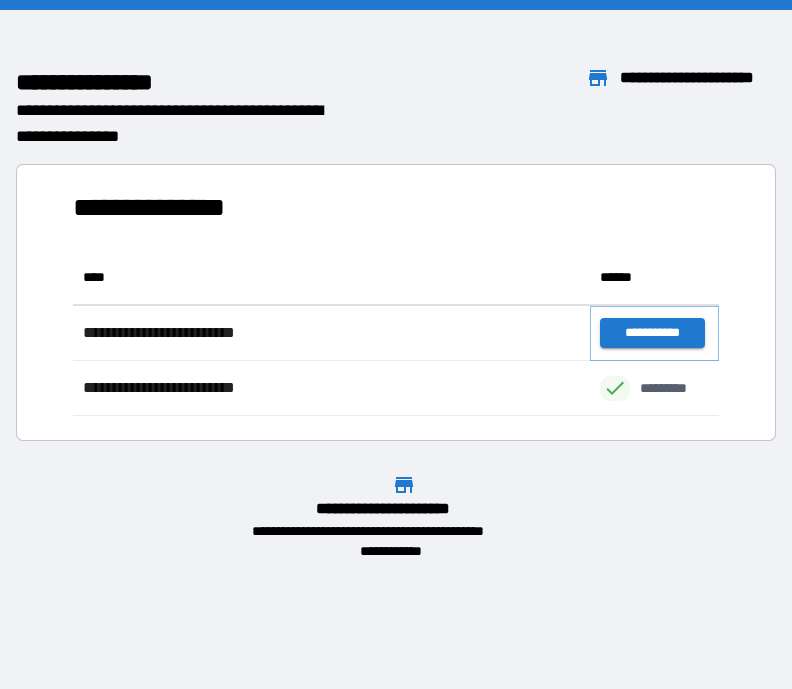 click on "**********" at bounding box center (652, 333) 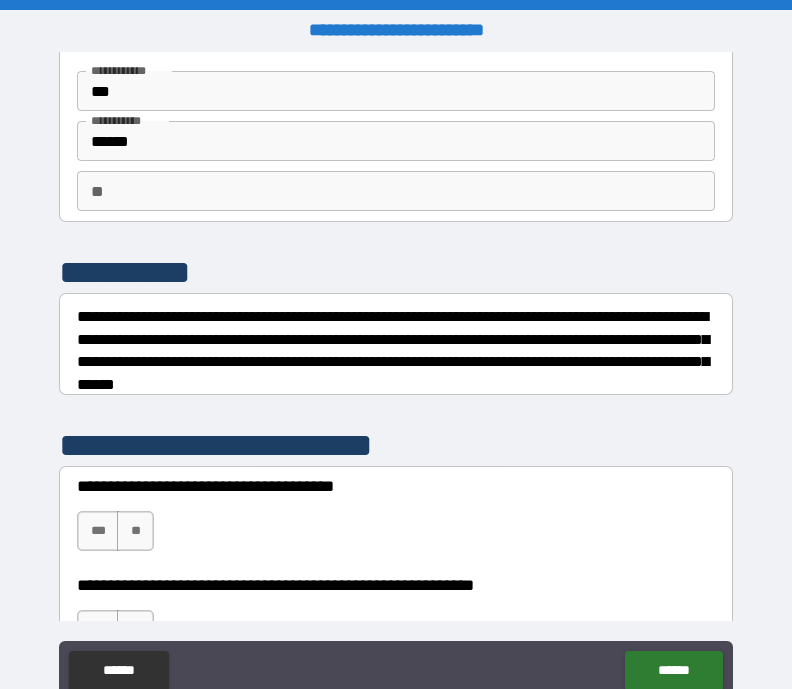 scroll, scrollTop: 82, scrollLeft: 0, axis: vertical 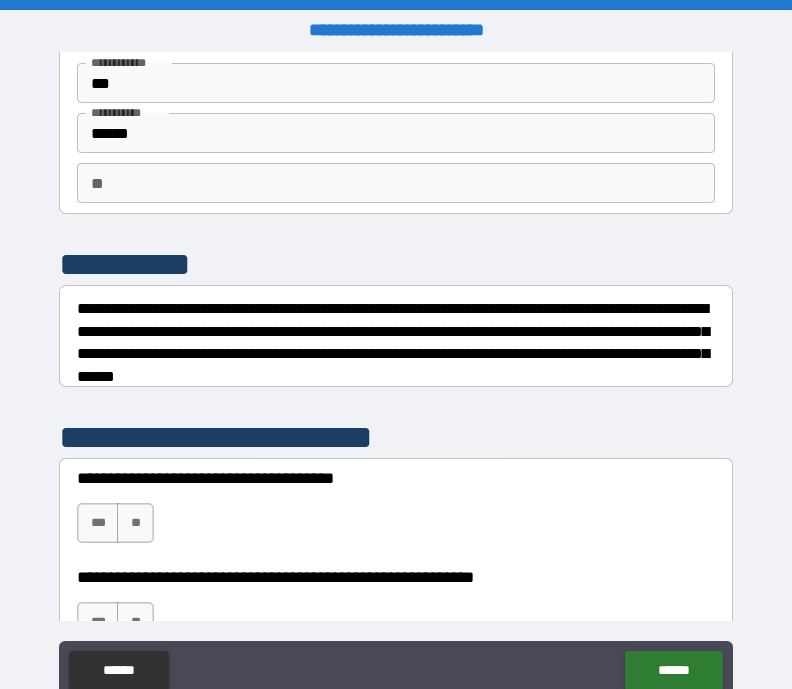 click on "**" at bounding box center (135, 523) 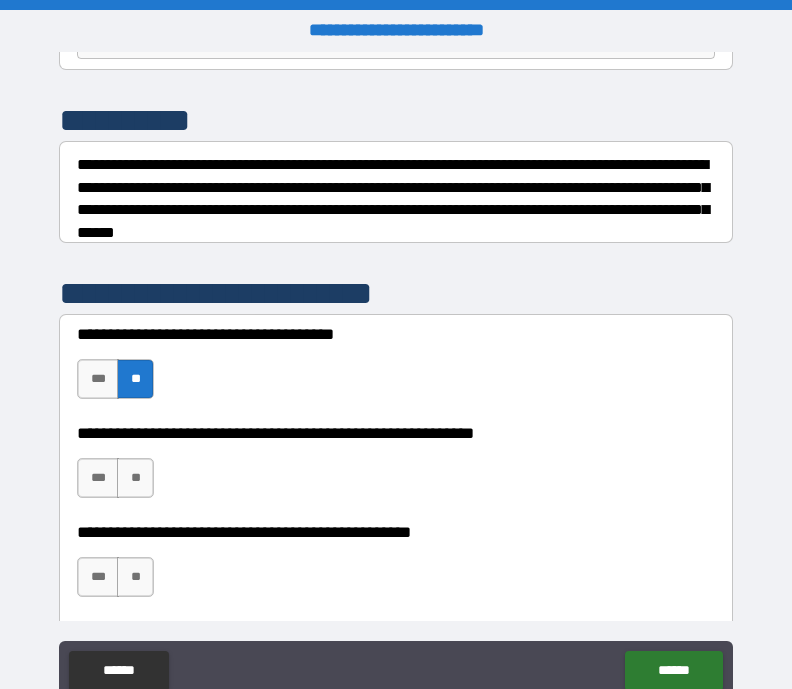 scroll, scrollTop: 232, scrollLeft: 0, axis: vertical 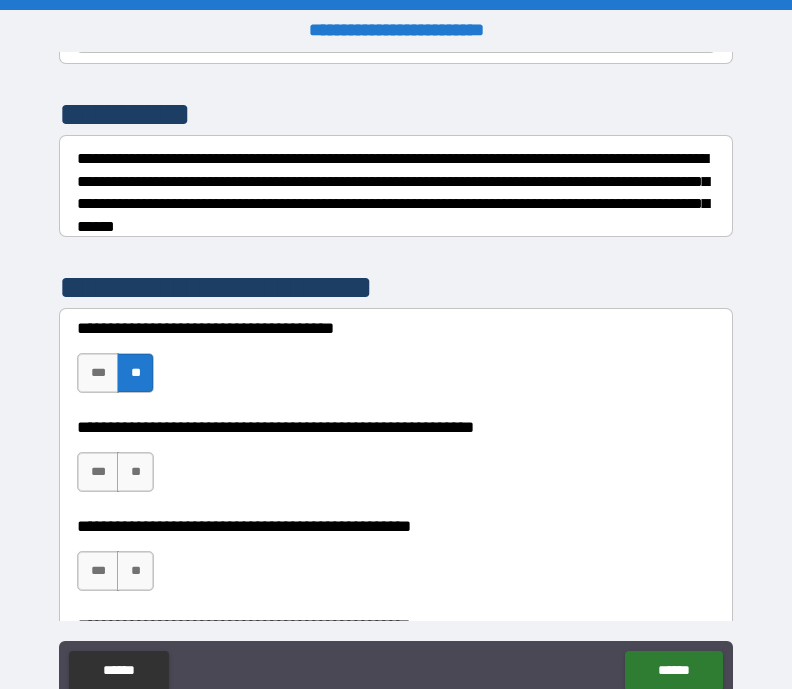 click on "**" at bounding box center [135, 472] 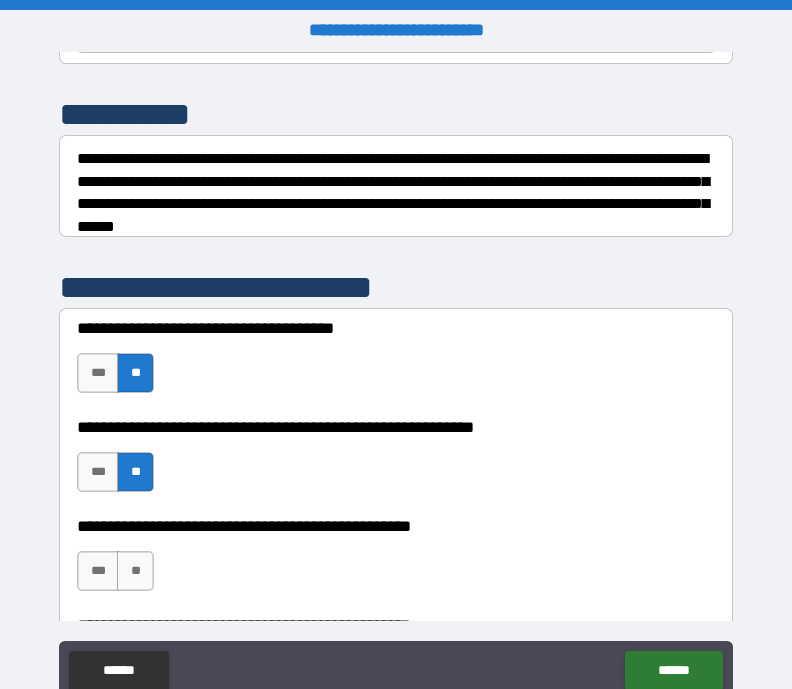 click on "**" at bounding box center [135, 571] 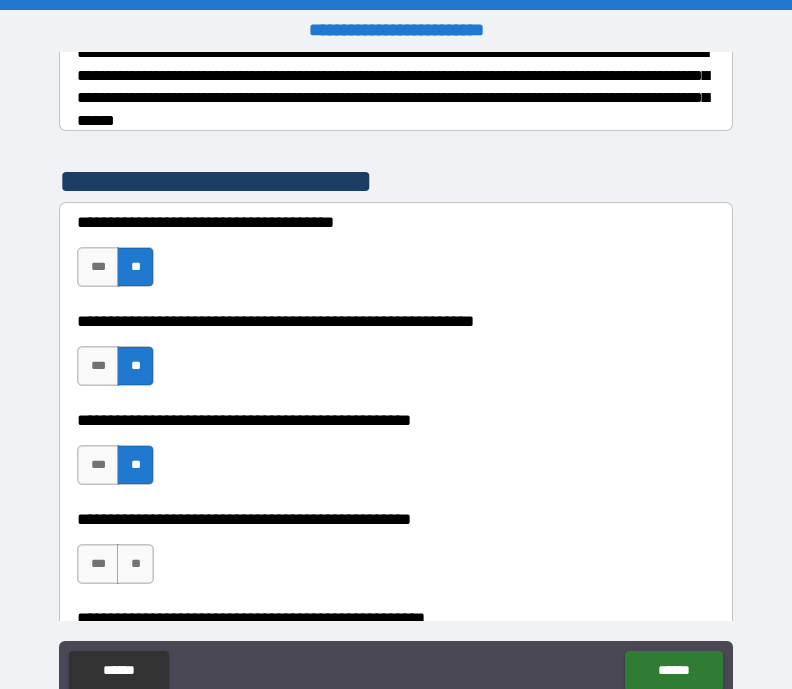 scroll, scrollTop: 433, scrollLeft: 0, axis: vertical 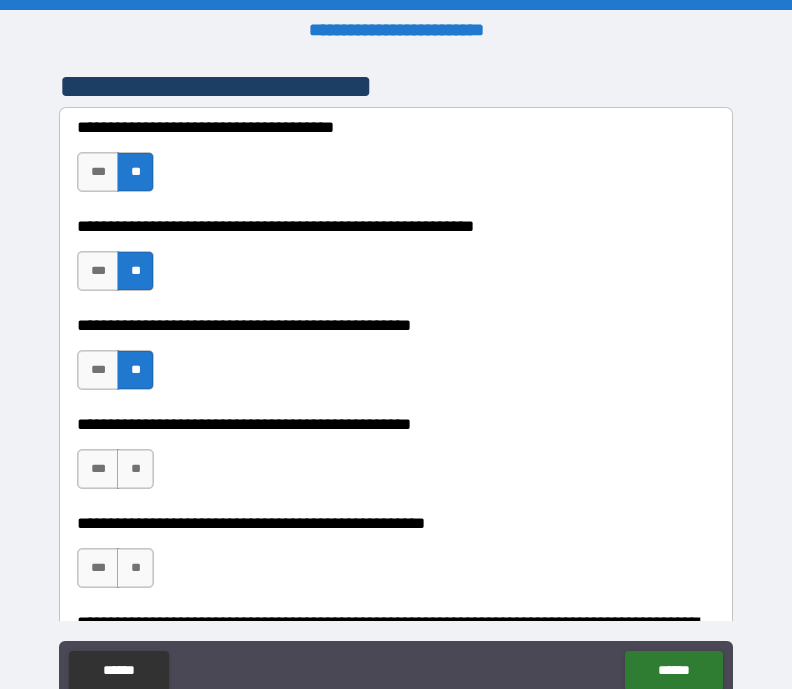 click on "***" at bounding box center [98, 469] 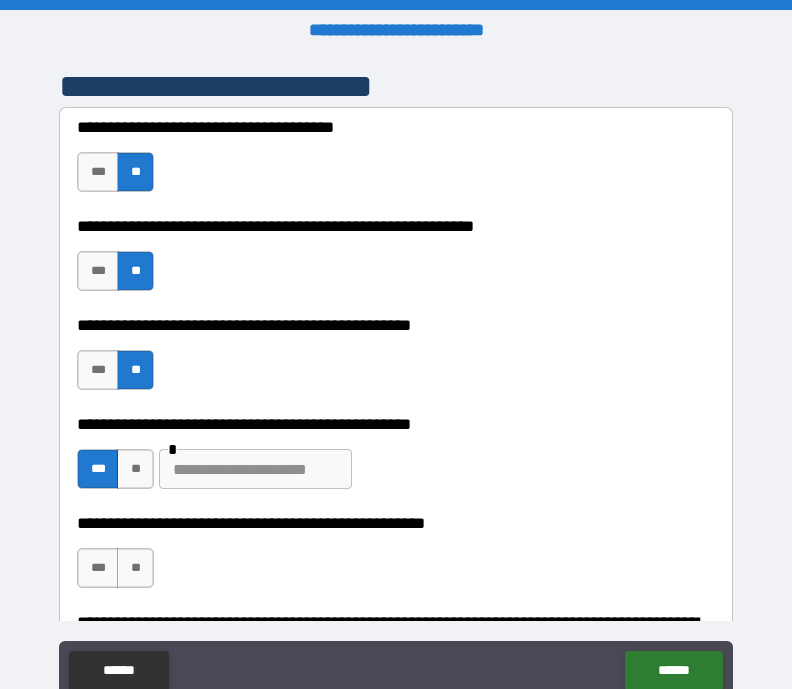 click on "**" at bounding box center [135, 568] 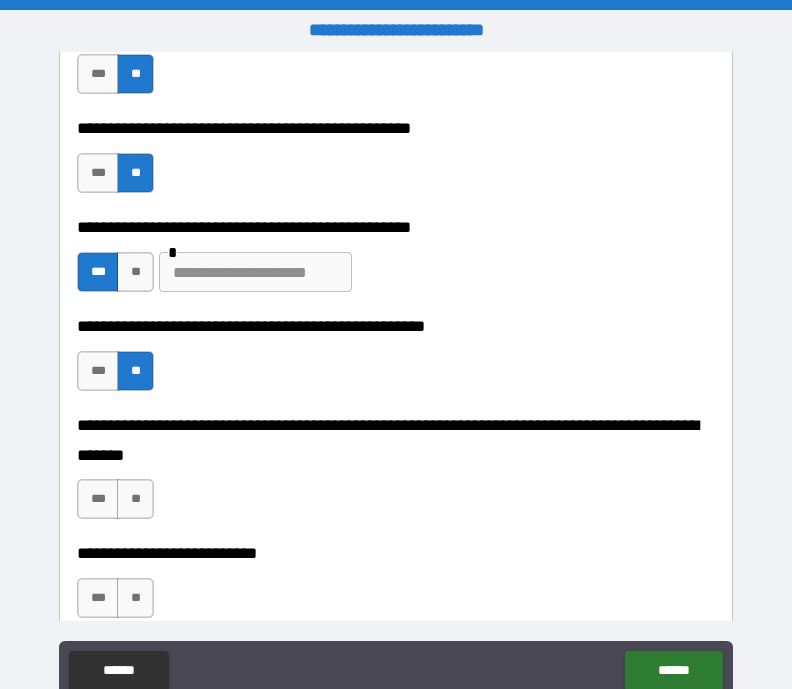 scroll, scrollTop: 633, scrollLeft: 0, axis: vertical 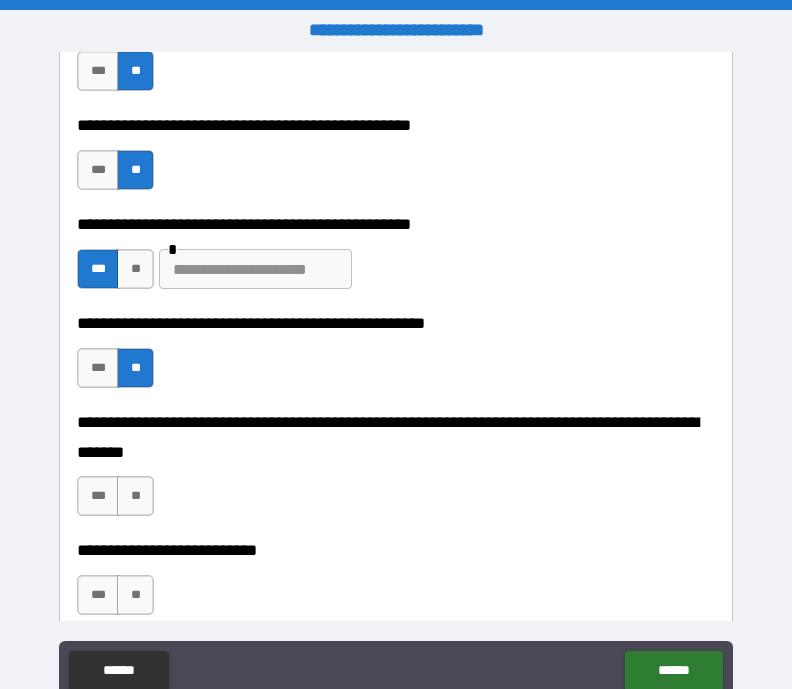 click on "**" at bounding box center (135, 496) 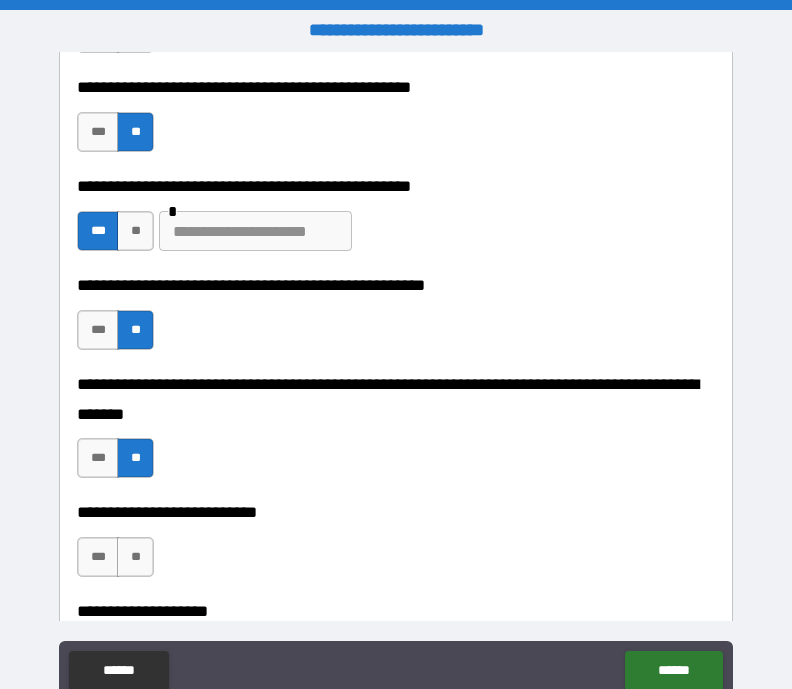 scroll, scrollTop: 731, scrollLeft: 0, axis: vertical 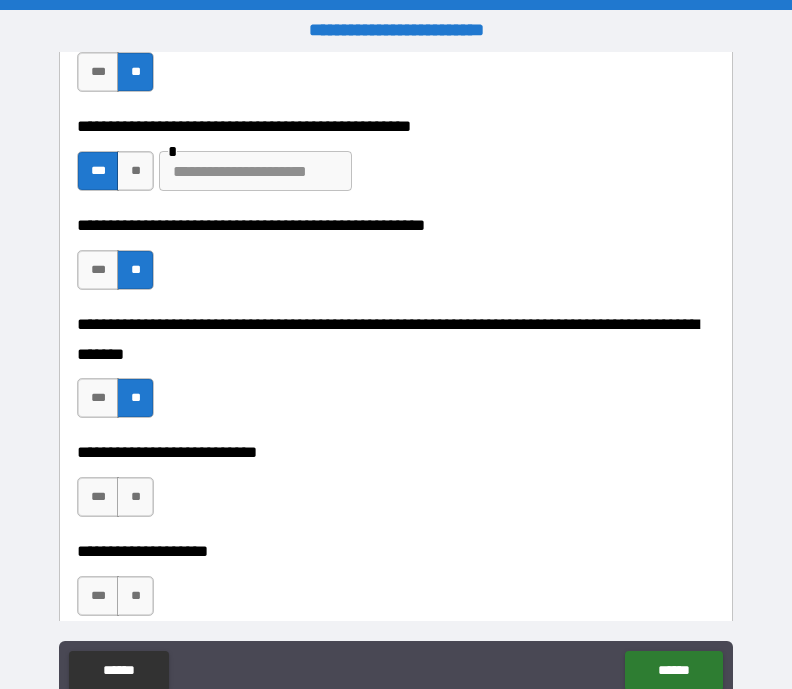 click on "**" at bounding box center (135, 497) 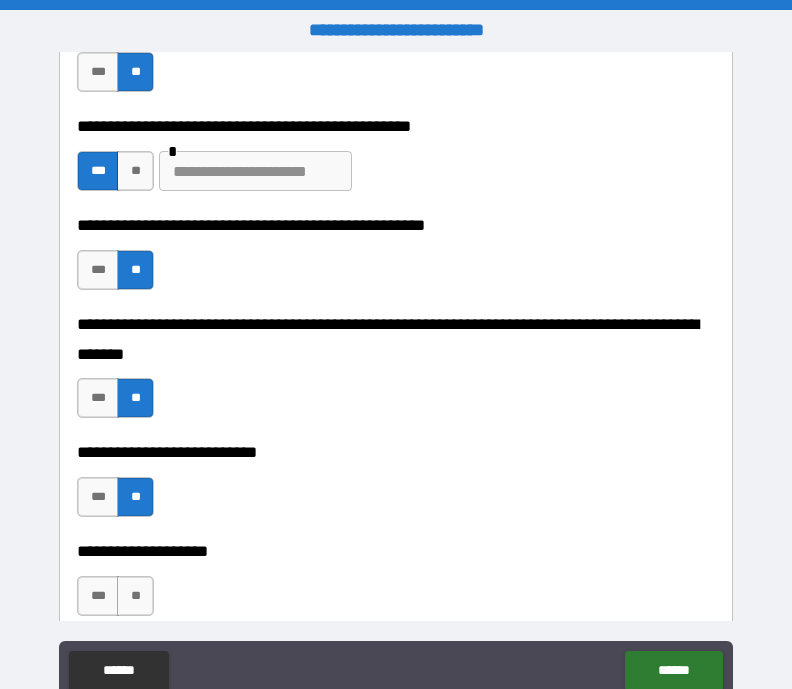 click on "**" at bounding box center [135, 596] 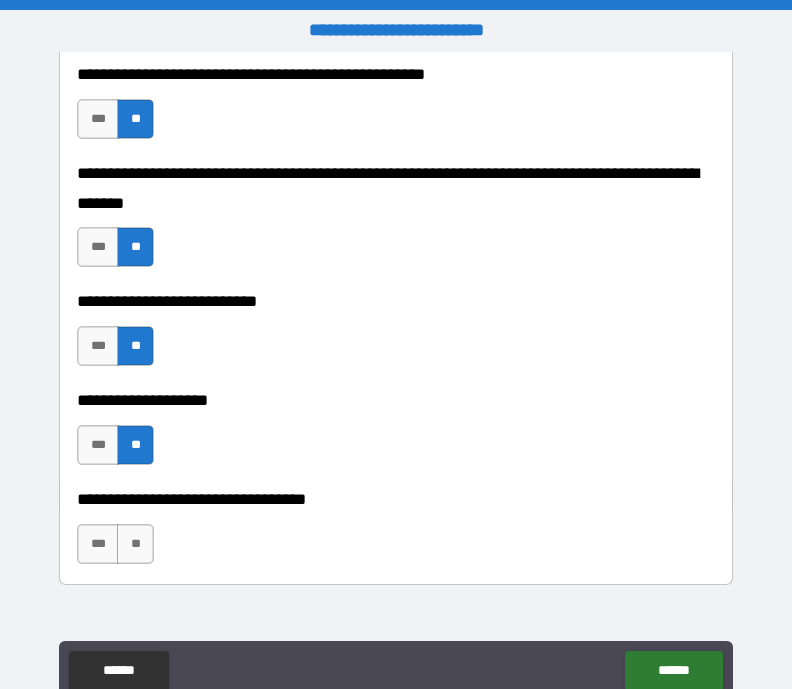 scroll, scrollTop: 887, scrollLeft: 0, axis: vertical 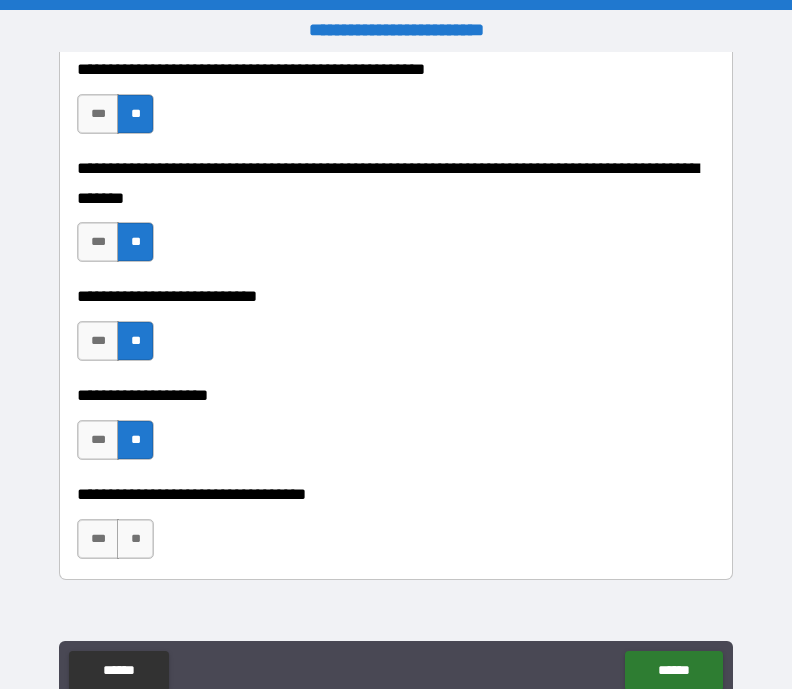 click on "**" at bounding box center (135, 539) 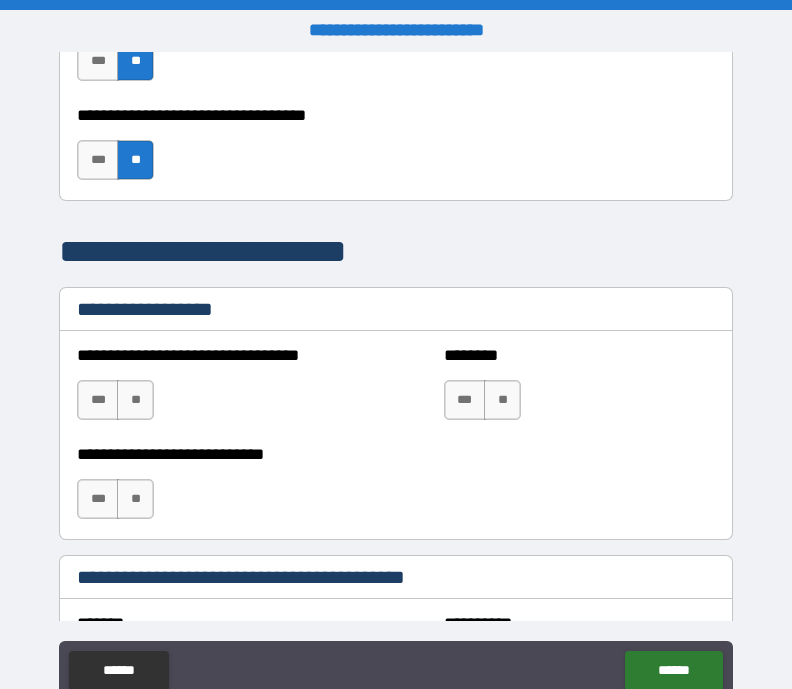 scroll, scrollTop: 1266, scrollLeft: 0, axis: vertical 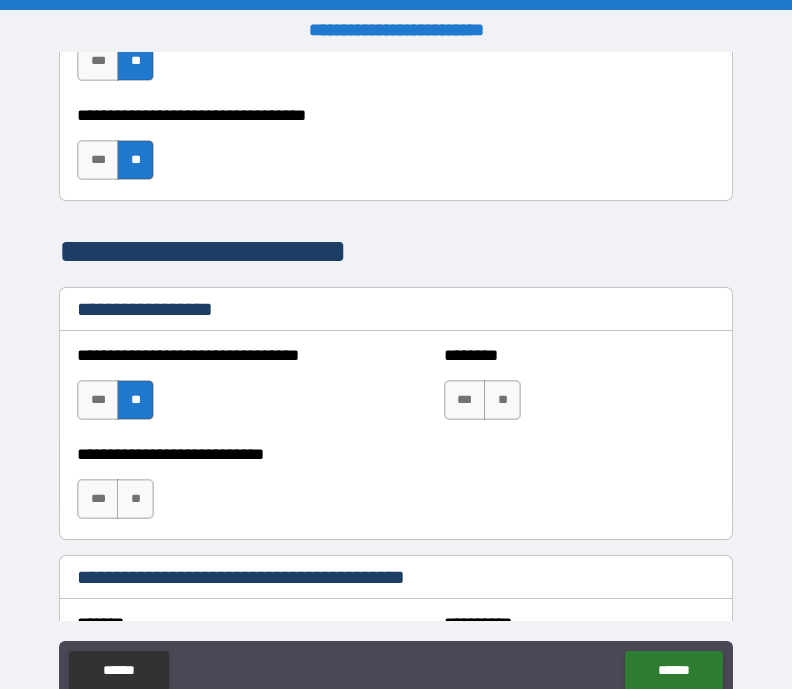 click on "**" at bounding box center (502, 400) 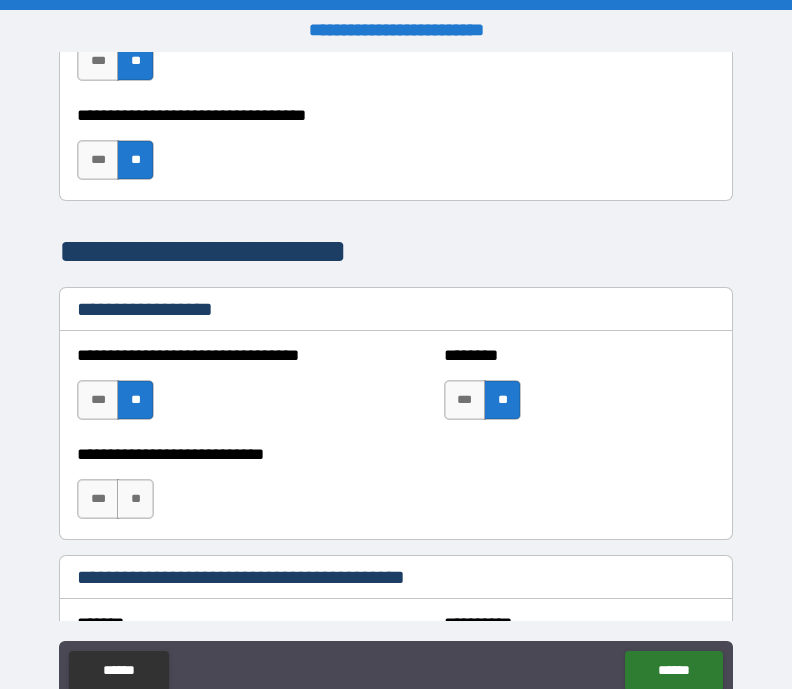 click on "**" at bounding box center [135, 499] 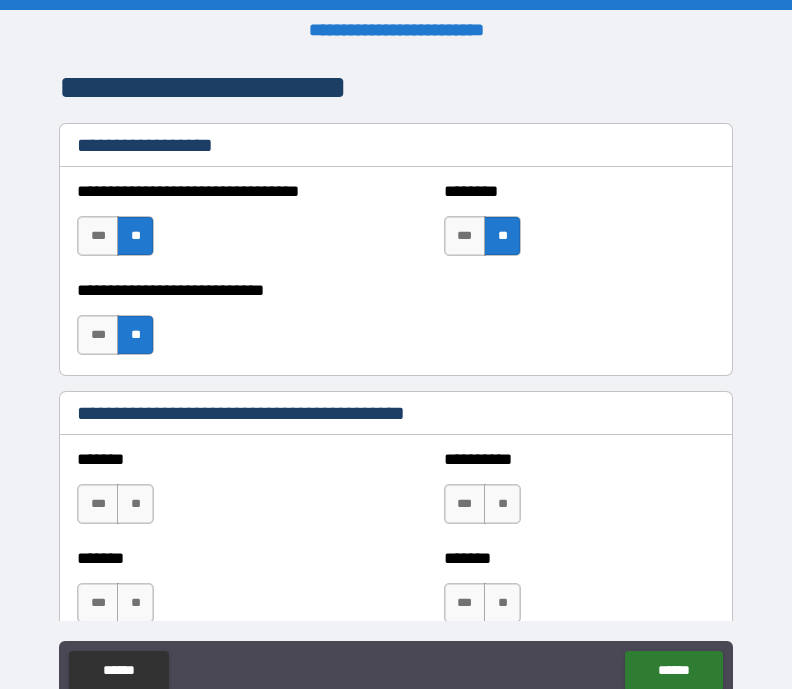 scroll, scrollTop: 1432, scrollLeft: 0, axis: vertical 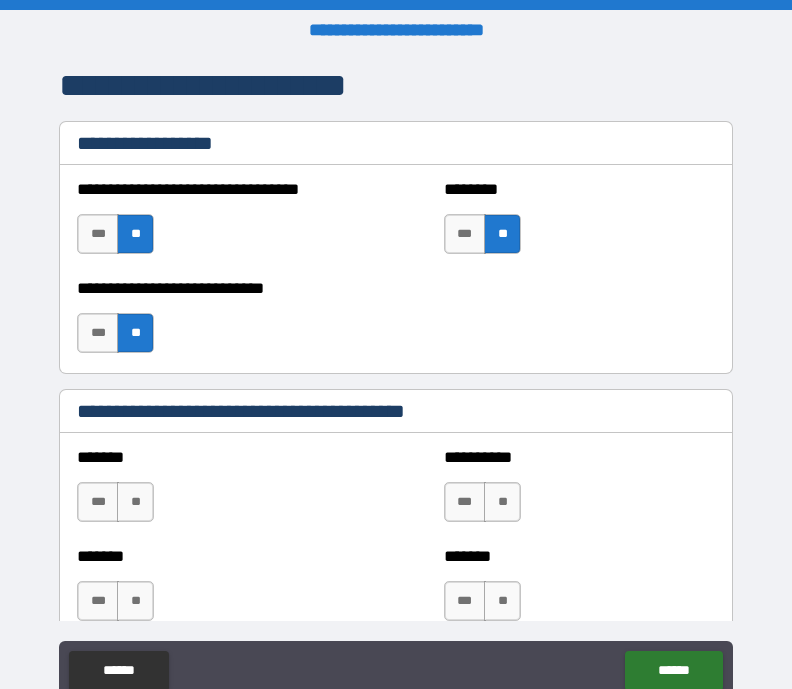 click on "**" at bounding box center [135, 502] 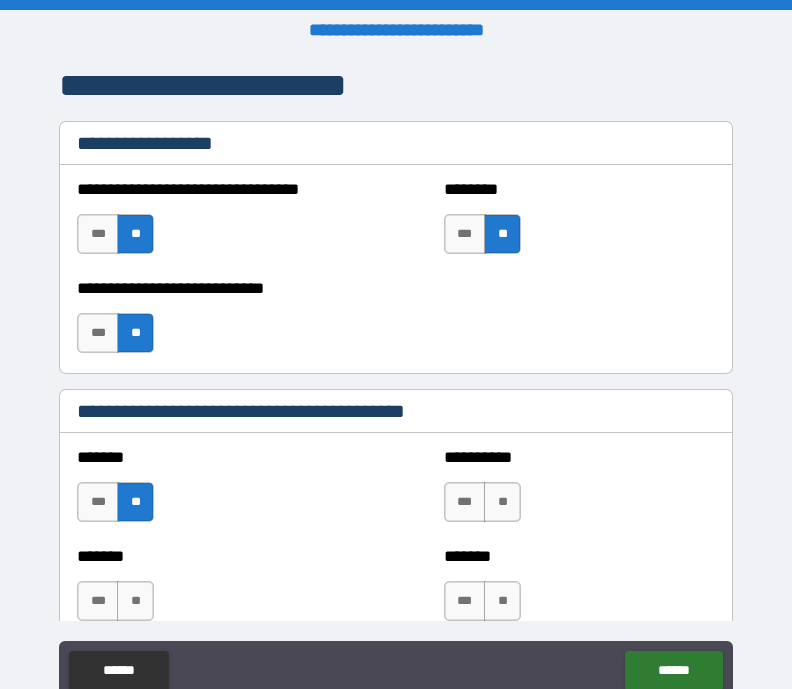 click on "**" at bounding box center (135, 601) 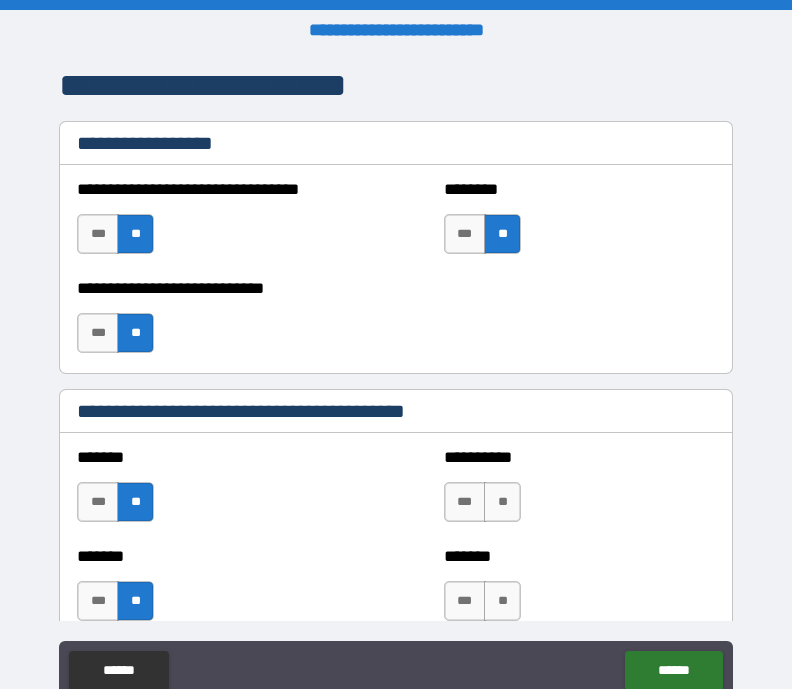 click on "**" at bounding box center (502, 502) 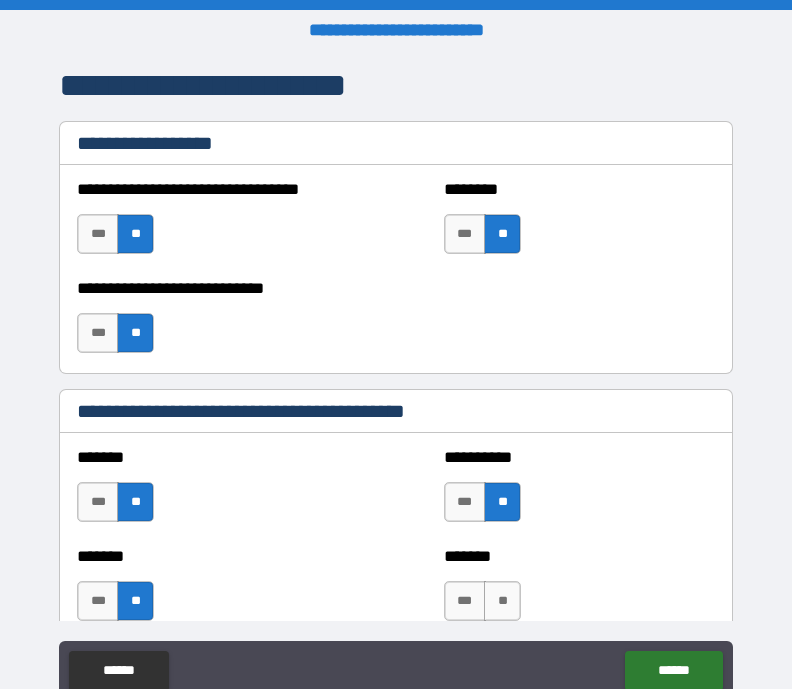 click on "**" at bounding box center (502, 601) 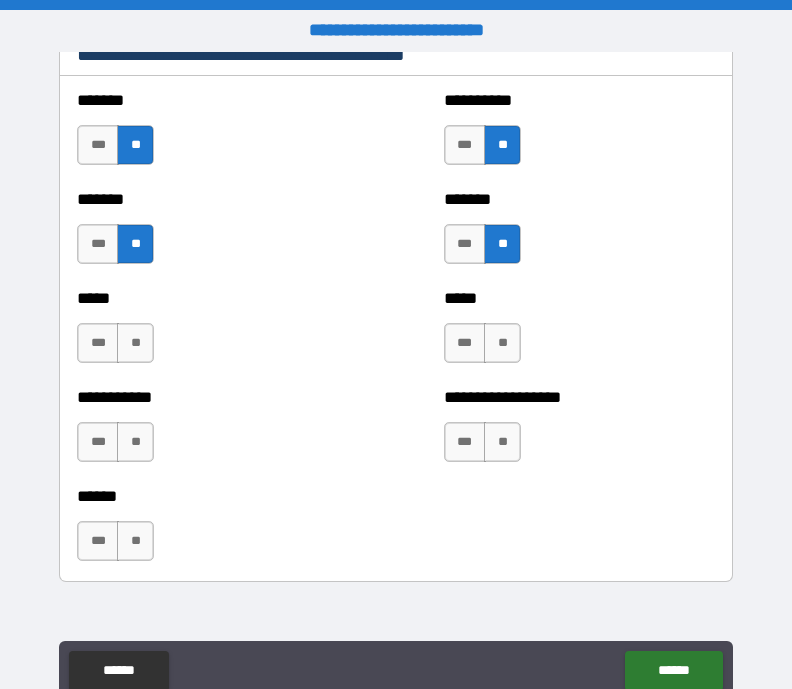 scroll, scrollTop: 1795, scrollLeft: 0, axis: vertical 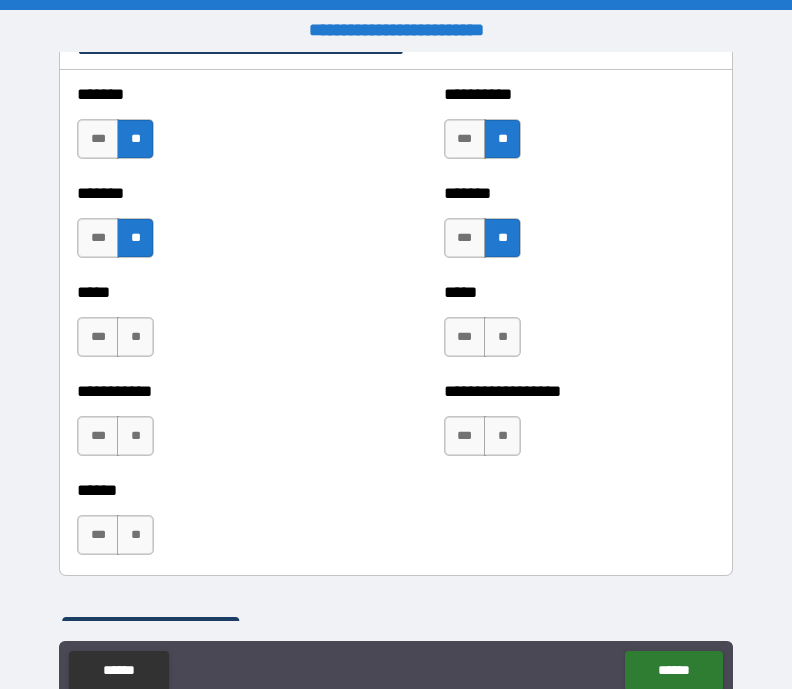 click on "**" at bounding box center [135, 337] 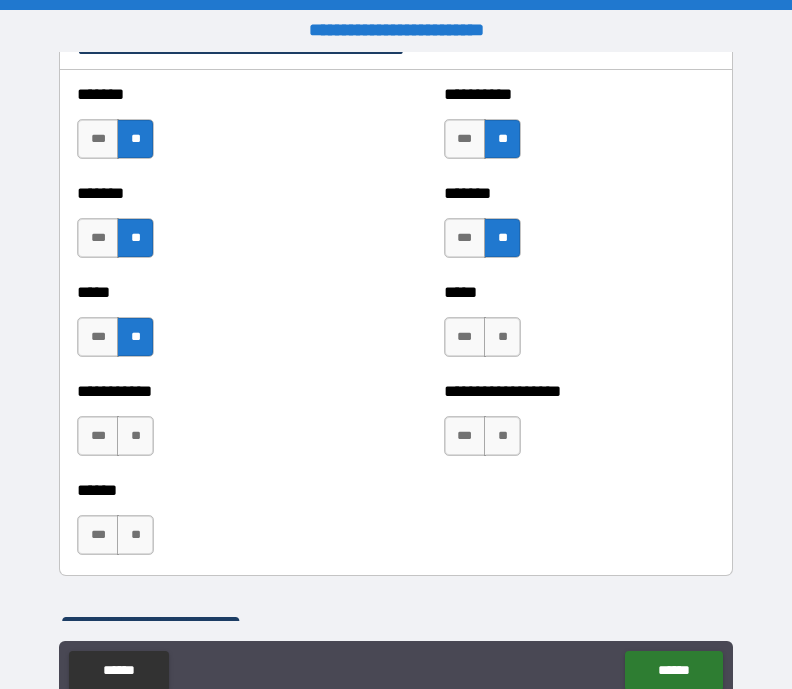 click on "**" at bounding box center (135, 436) 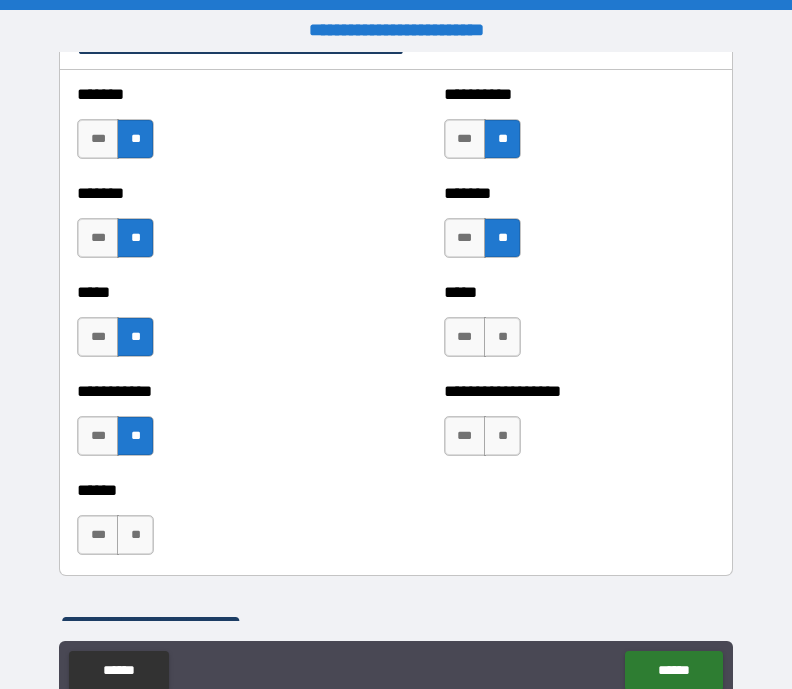 click on "**" at bounding box center (135, 535) 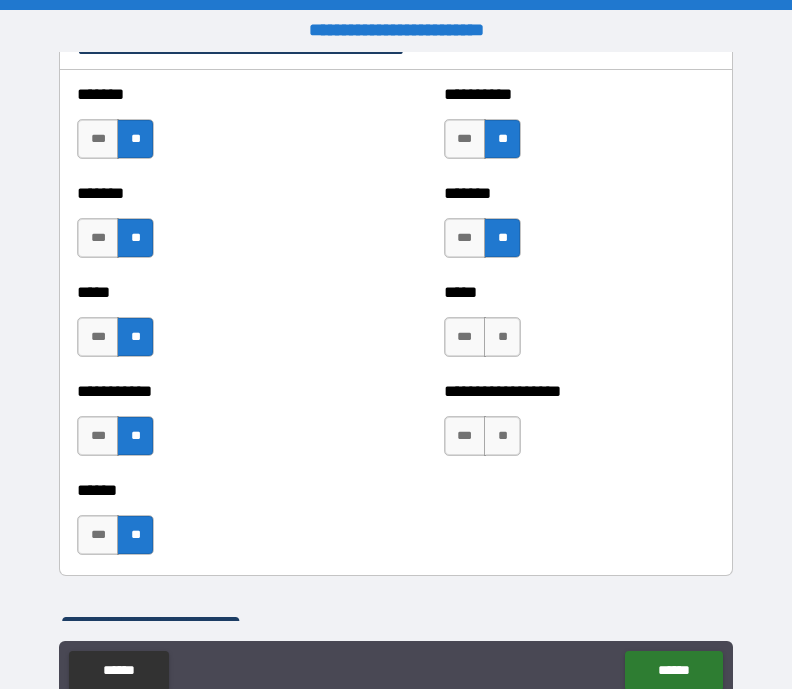 scroll, scrollTop: 1790, scrollLeft: 0, axis: vertical 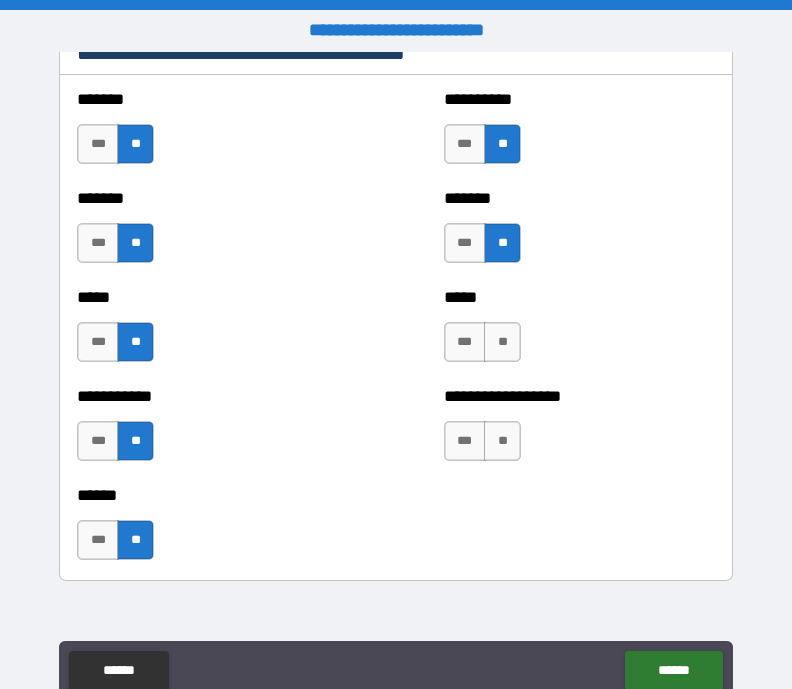 click on "**" at bounding box center (502, 342) 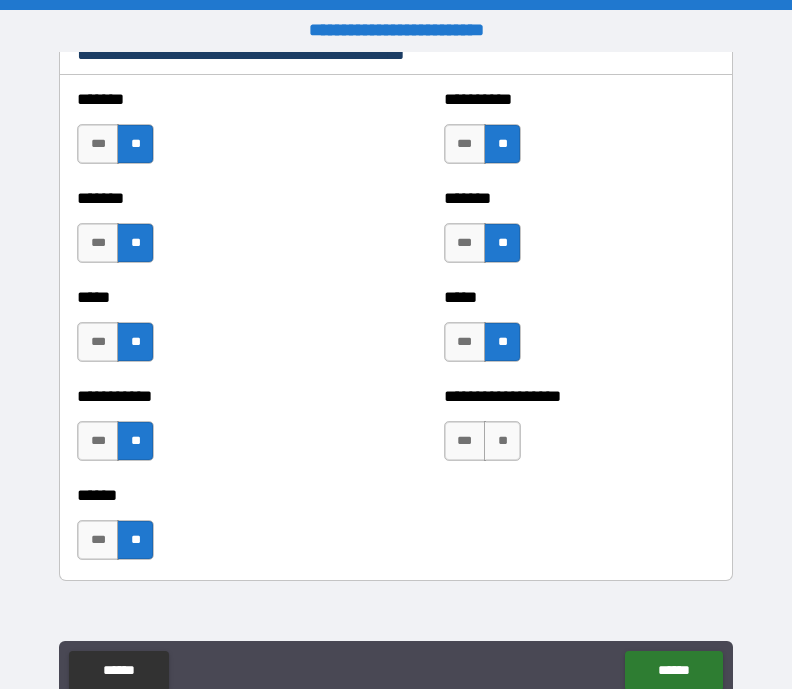 click on "**" at bounding box center (502, 441) 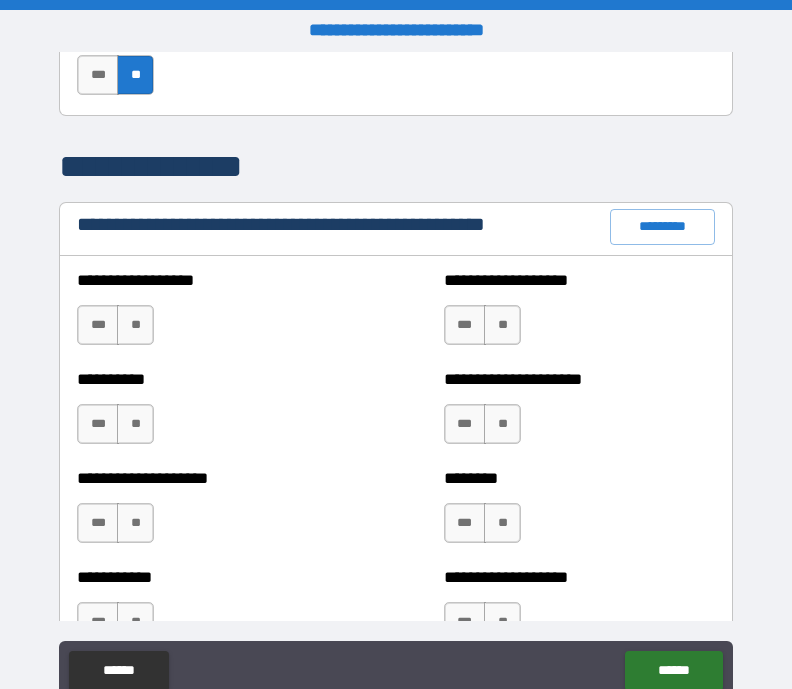 scroll, scrollTop: 2258, scrollLeft: 0, axis: vertical 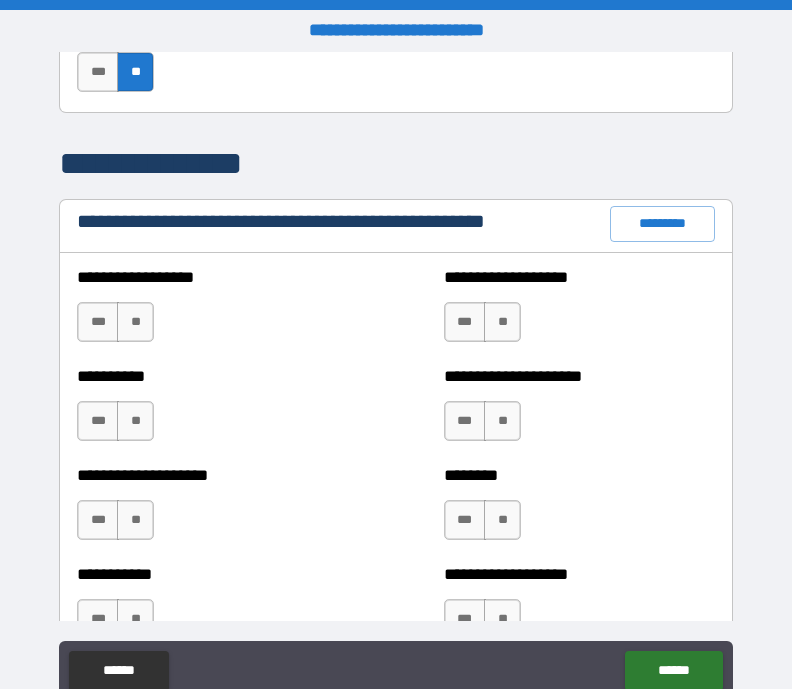 click on "**" at bounding box center [135, 322] 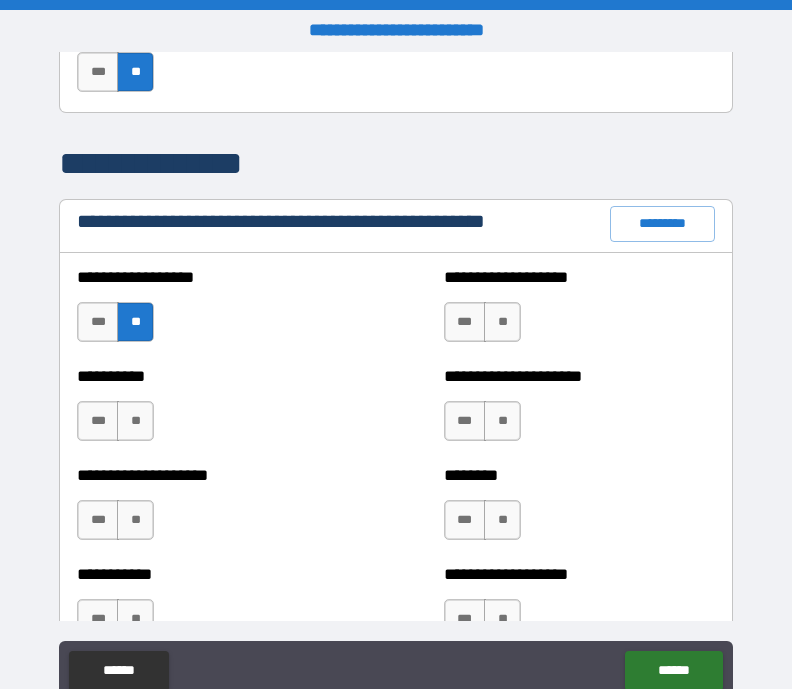 click on "**" at bounding box center [502, 322] 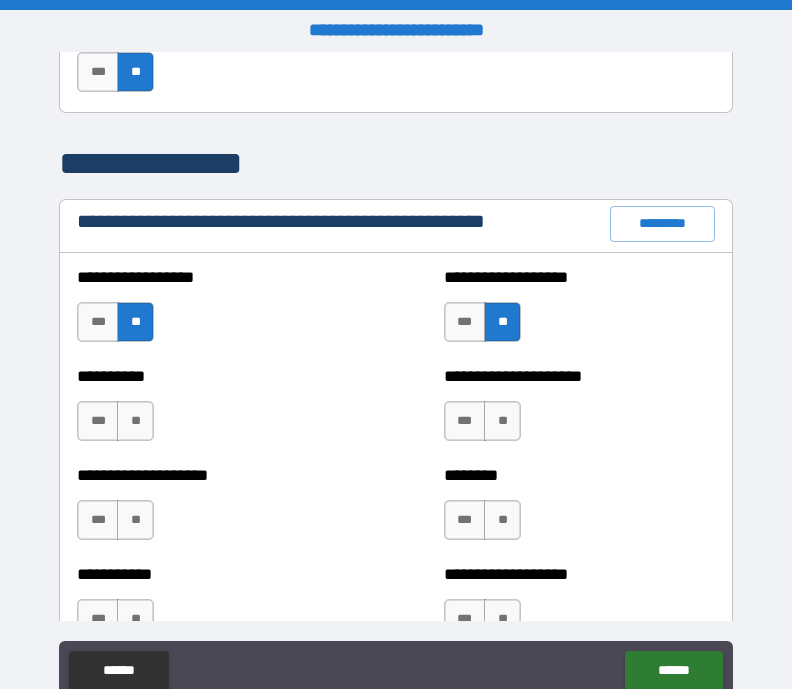 click on "**" at bounding box center (135, 421) 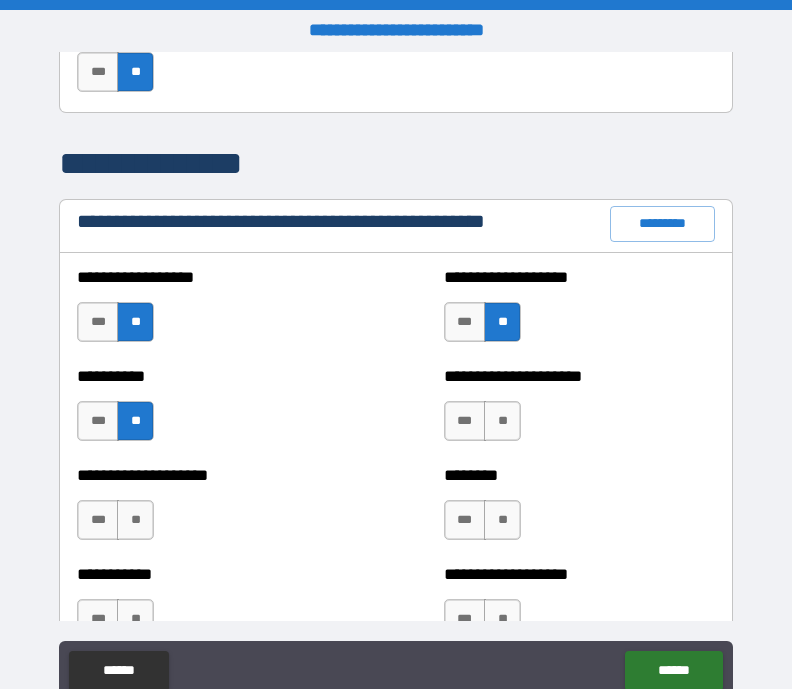 click on "**" at bounding box center [502, 421] 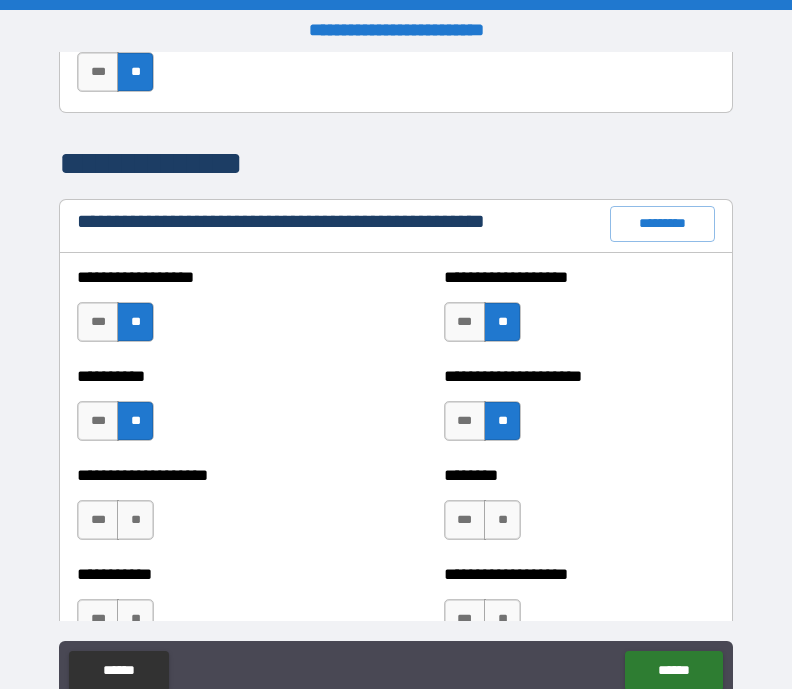 click on "**" at bounding box center (502, 520) 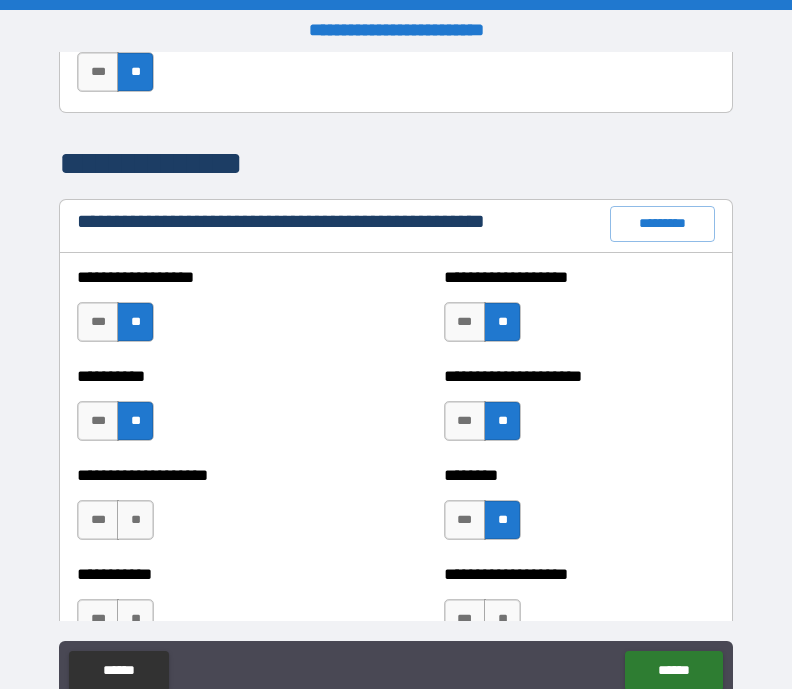 click on "**" at bounding box center [135, 520] 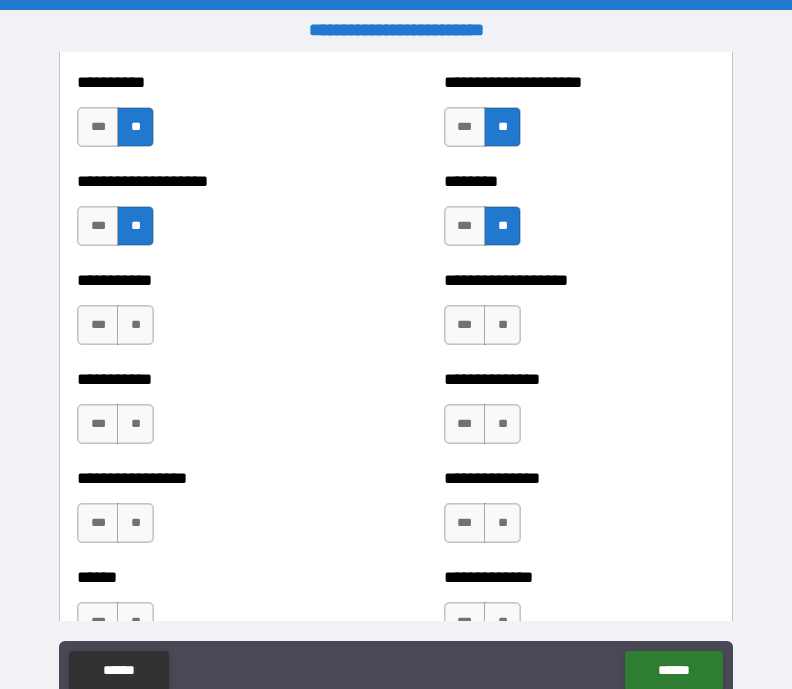 scroll, scrollTop: 2564, scrollLeft: 0, axis: vertical 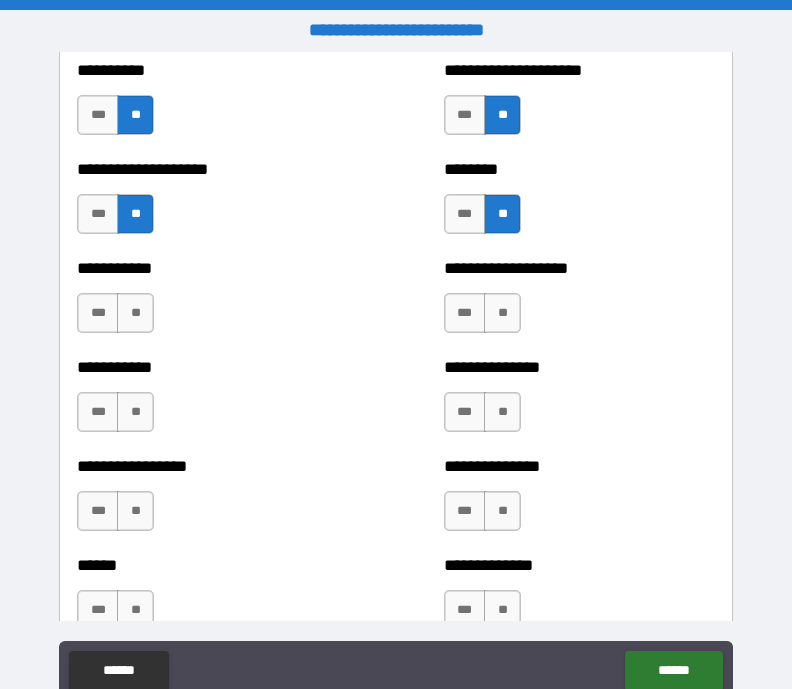 click on "**" at bounding box center (135, 313) 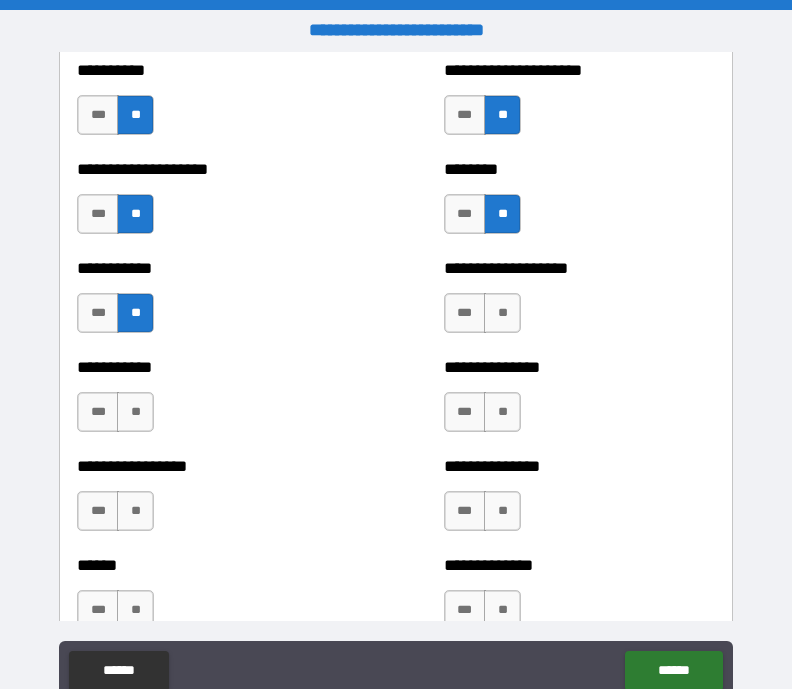 click on "**" at bounding box center (502, 313) 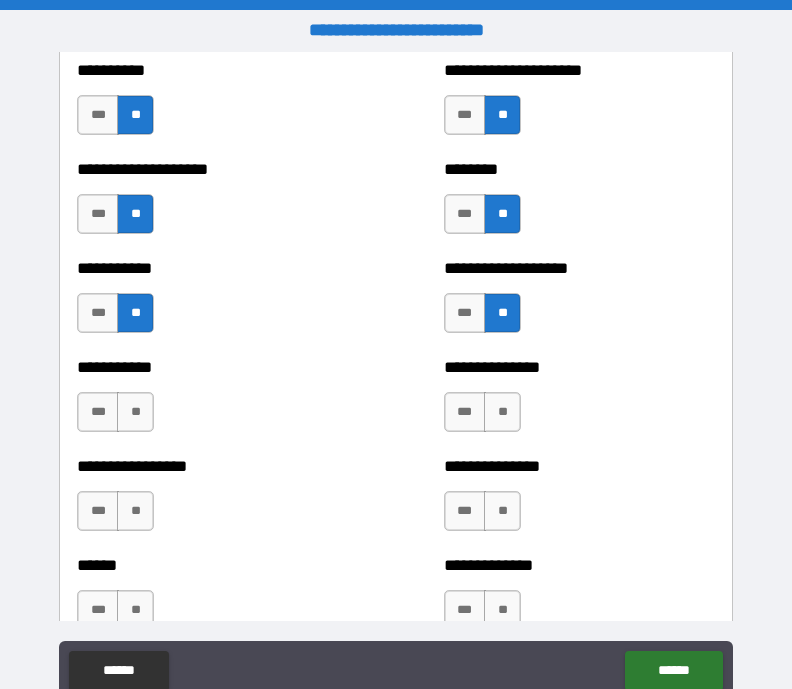 click on "**" at bounding box center (502, 412) 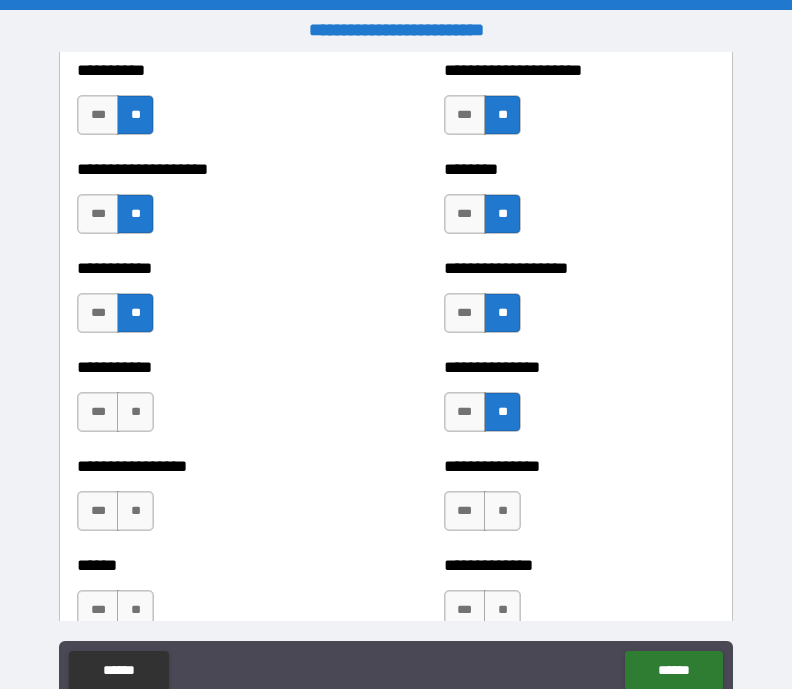 click on "**" at bounding box center [502, 511] 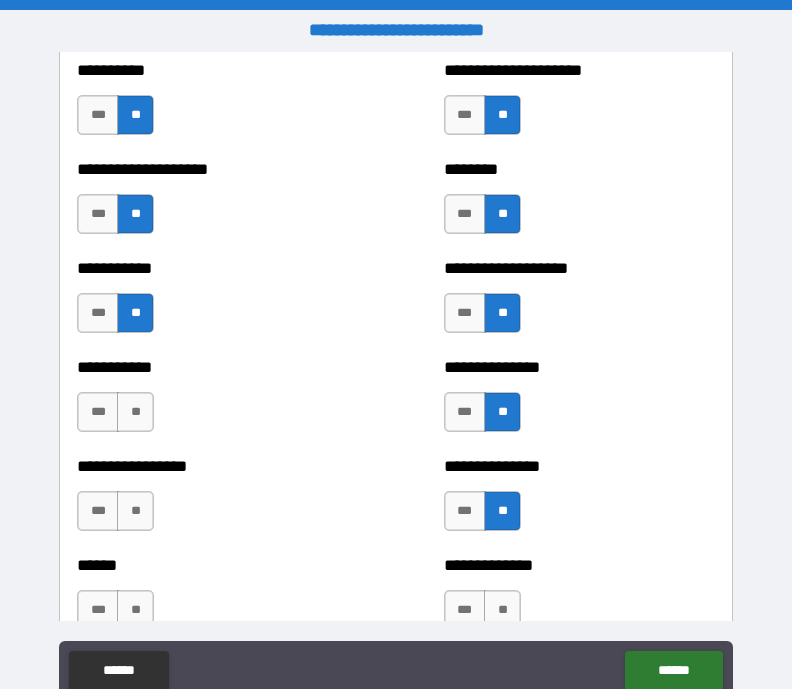 click on "**" at bounding box center (135, 511) 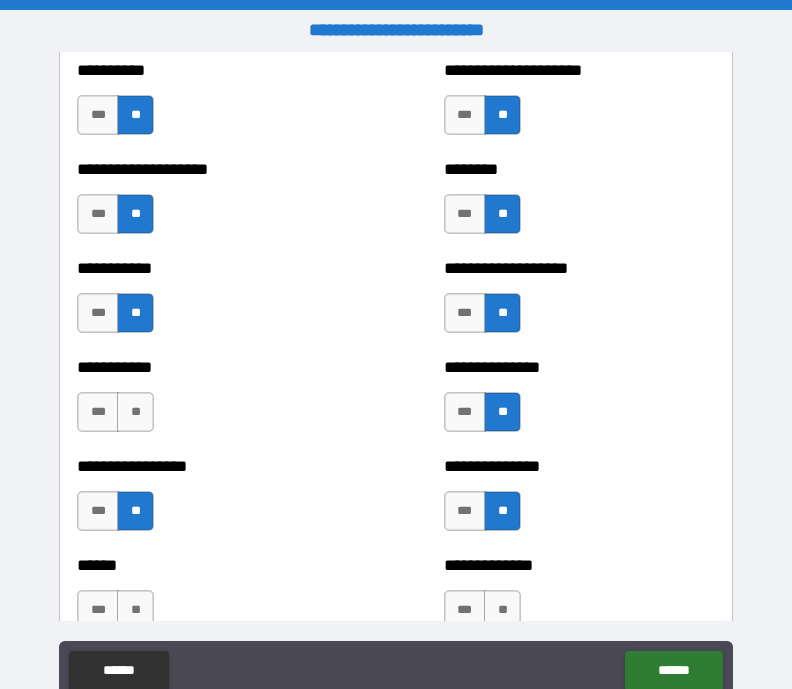 click on "**" at bounding box center (135, 412) 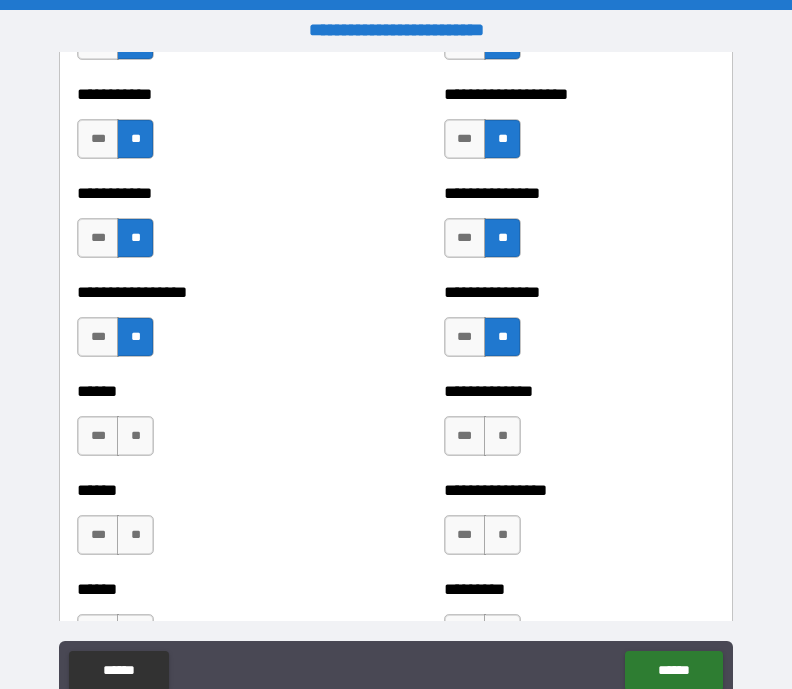 scroll, scrollTop: 2762, scrollLeft: 0, axis: vertical 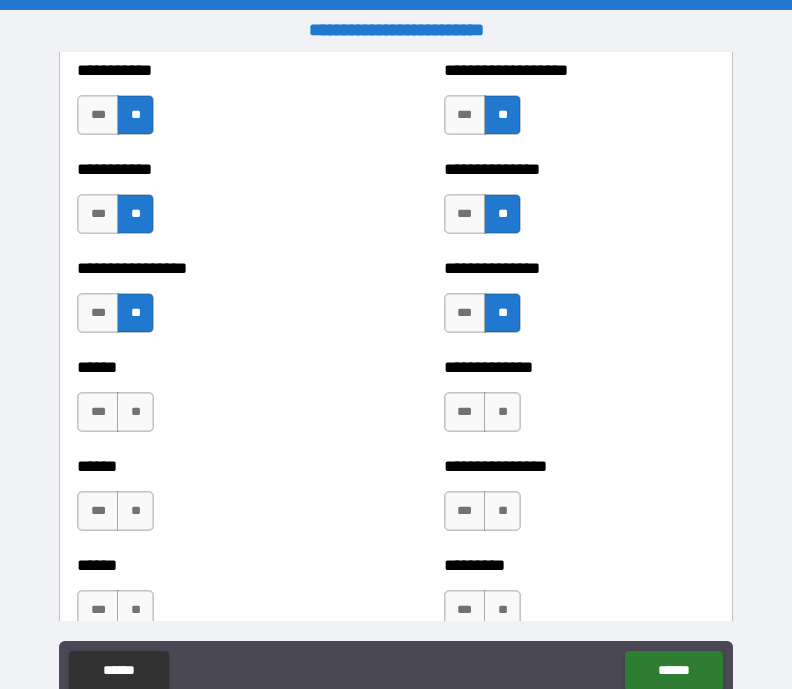 click on "**" at bounding box center [502, 412] 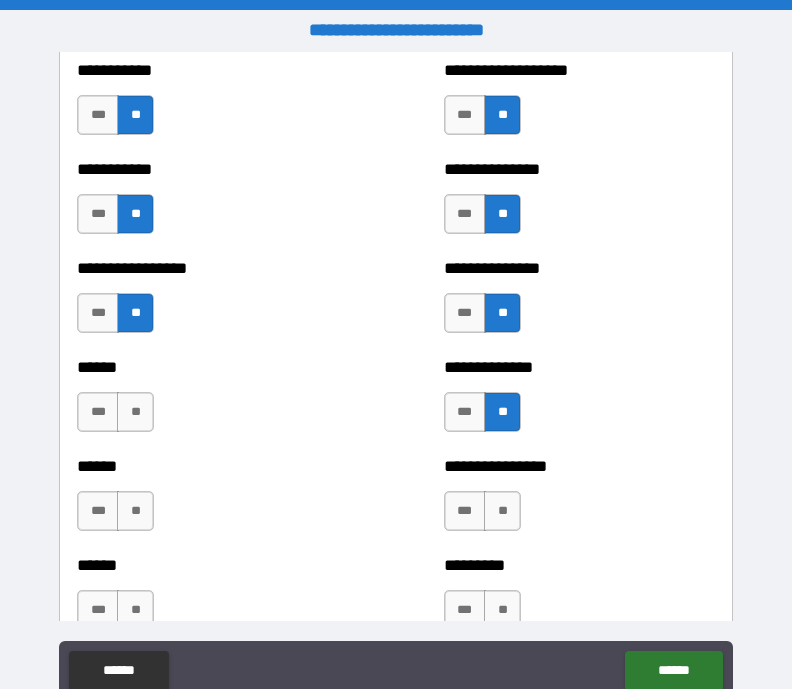 click on "**" at bounding box center [135, 412] 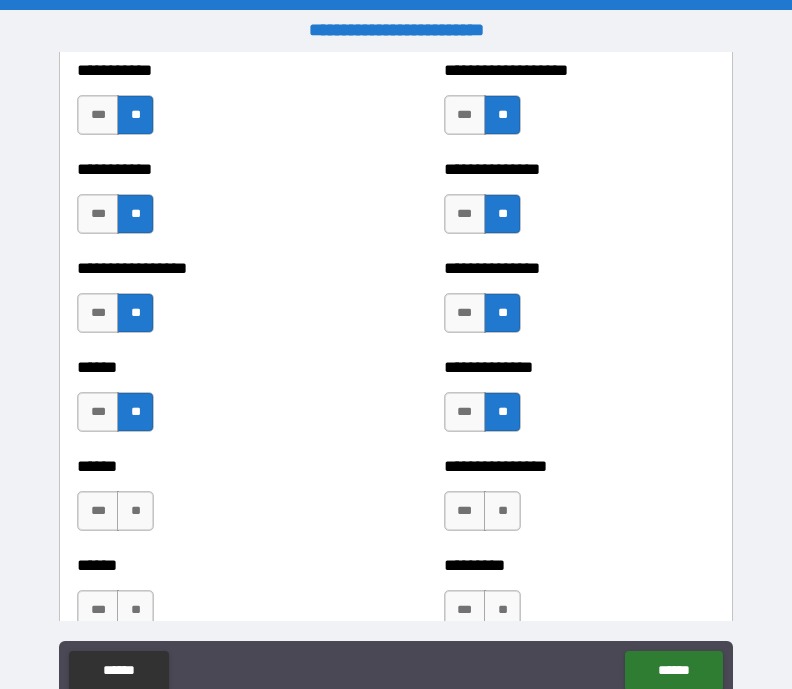 click on "**" at bounding box center (135, 511) 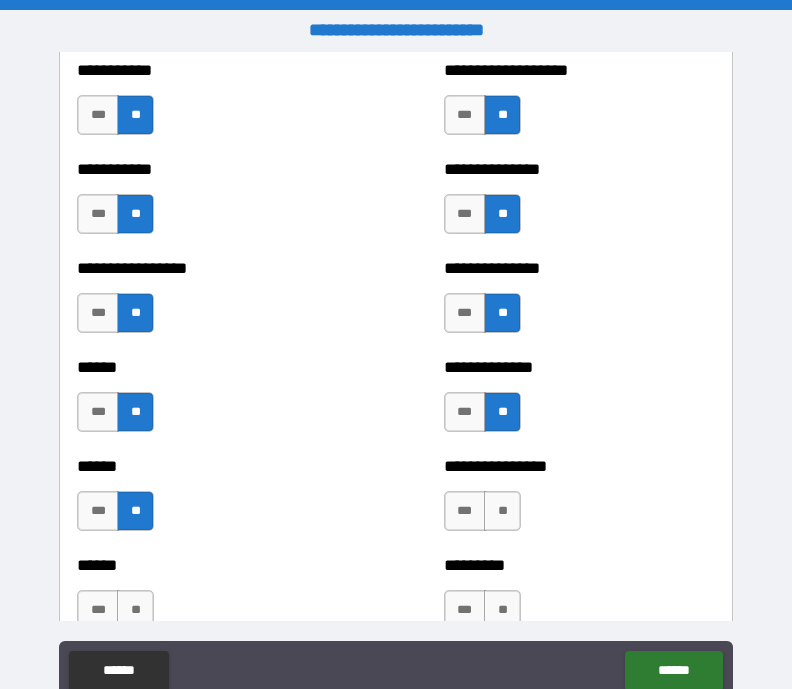 click on "**" at bounding box center [502, 511] 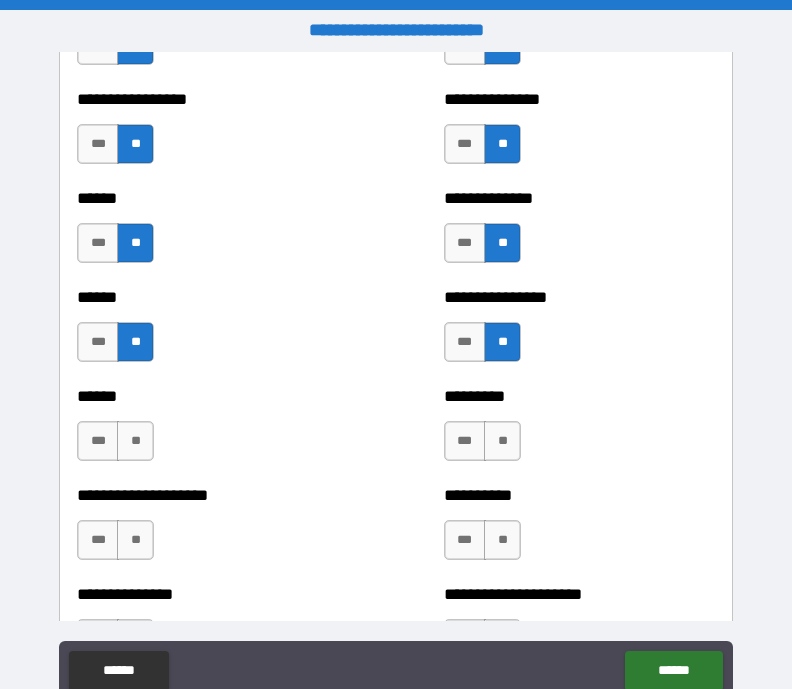 scroll, scrollTop: 2924, scrollLeft: 0, axis: vertical 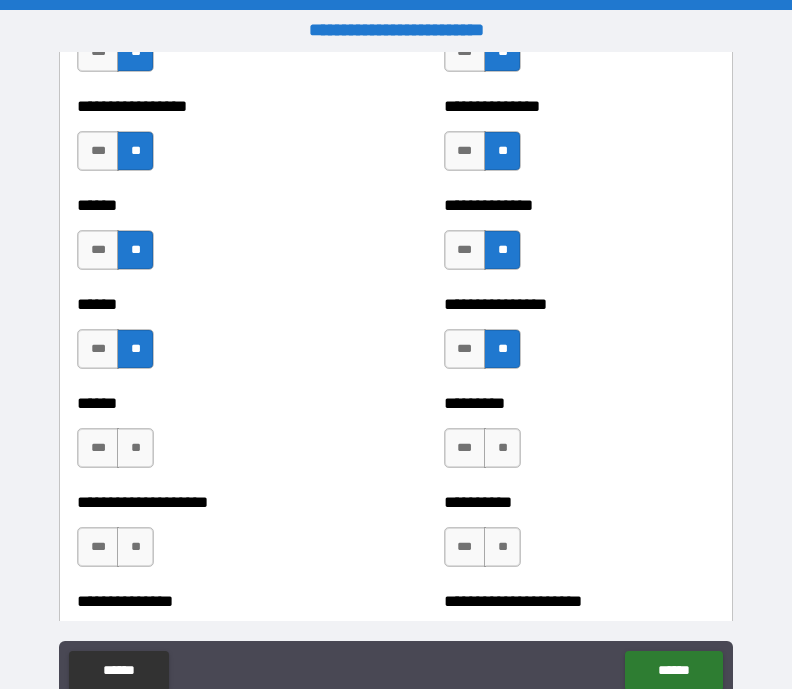 click on "**" at bounding box center (502, 448) 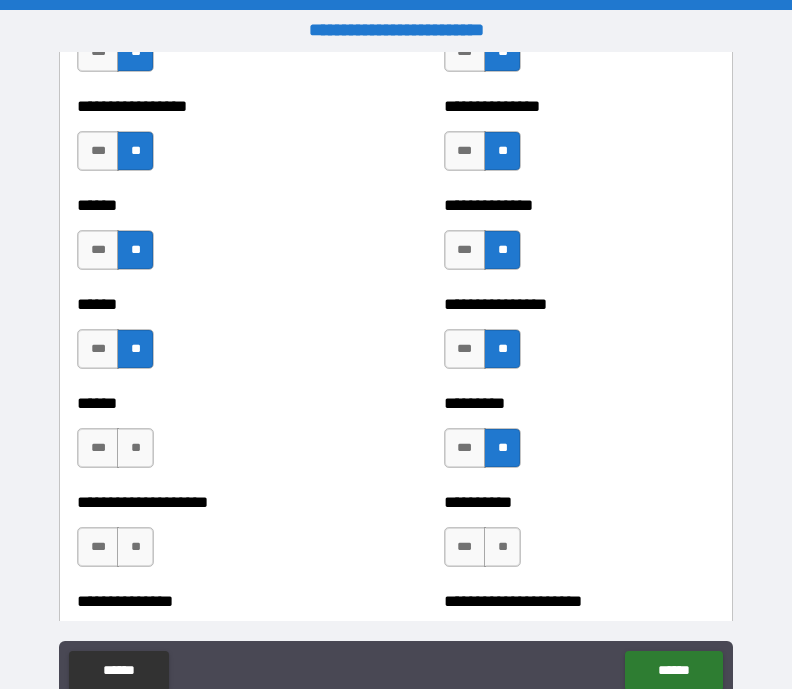 click on "**" at bounding box center (502, 547) 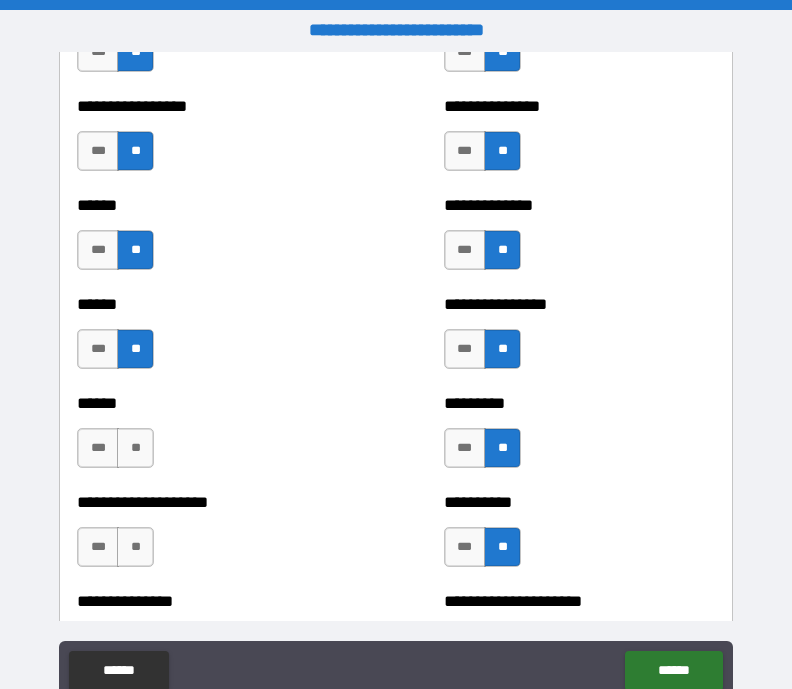 click on "**" at bounding box center [135, 448] 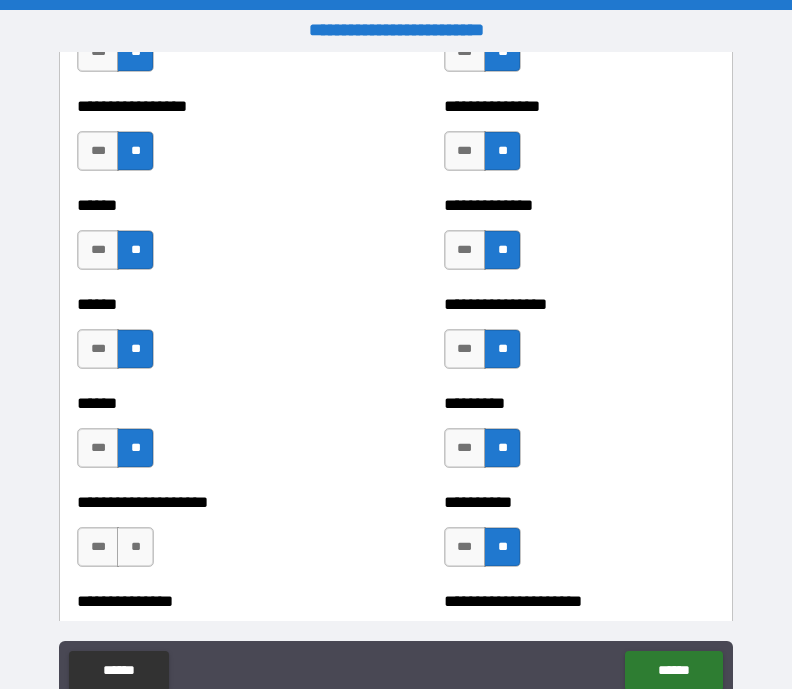 click on "**" at bounding box center (135, 547) 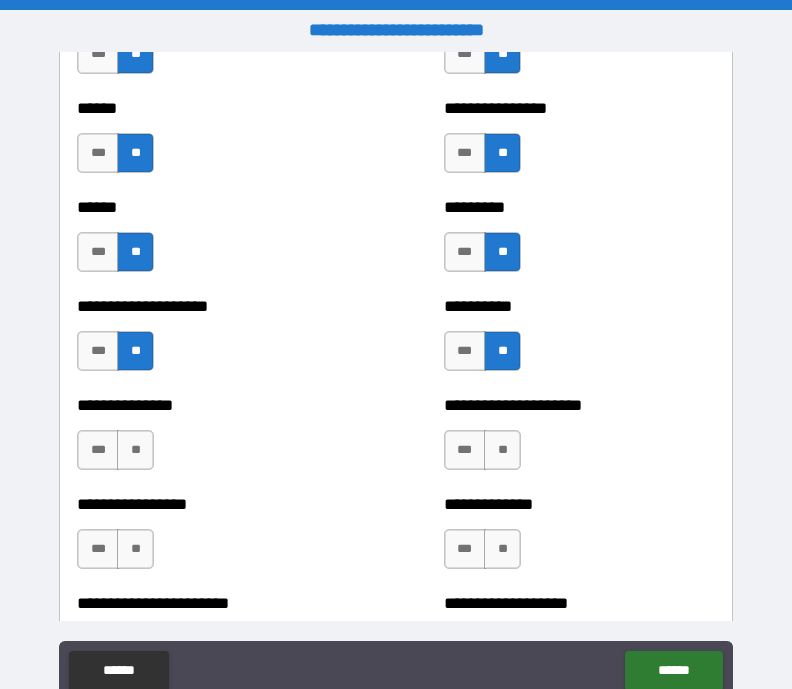 scroll, scrollTop: 3122, scrollLeft: 0, axis: vertical 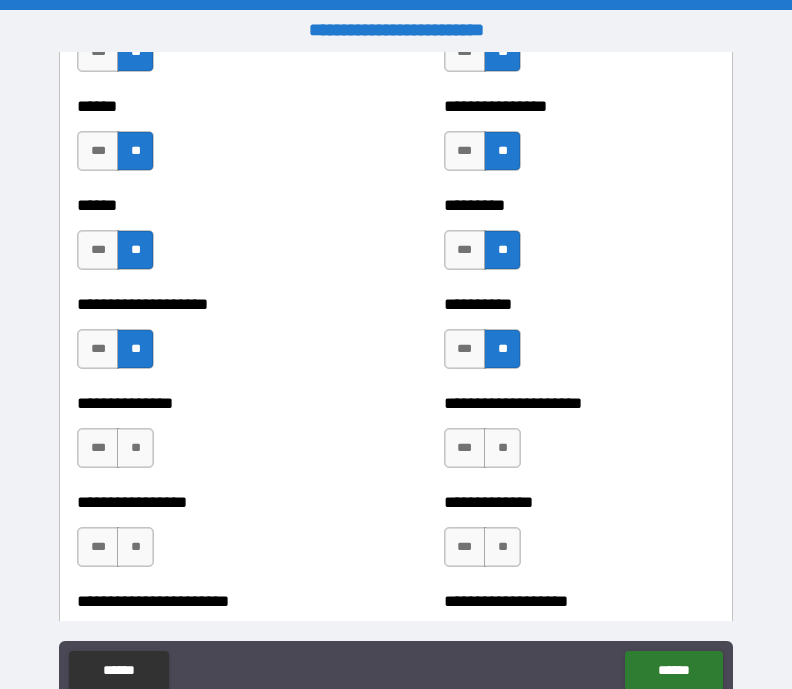 click on "**" at bounding box center (135, 448) 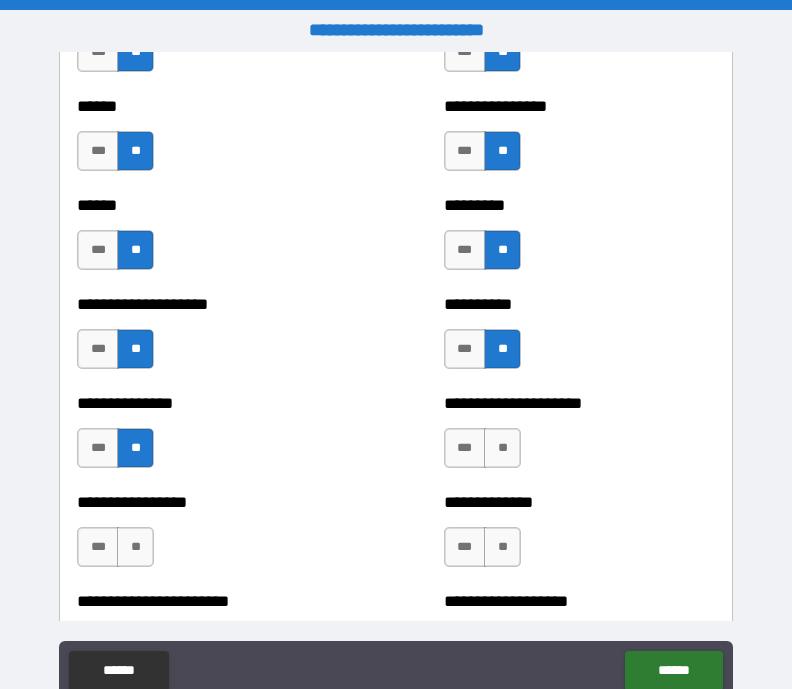 click on "**" at bounding box center (502, 448) 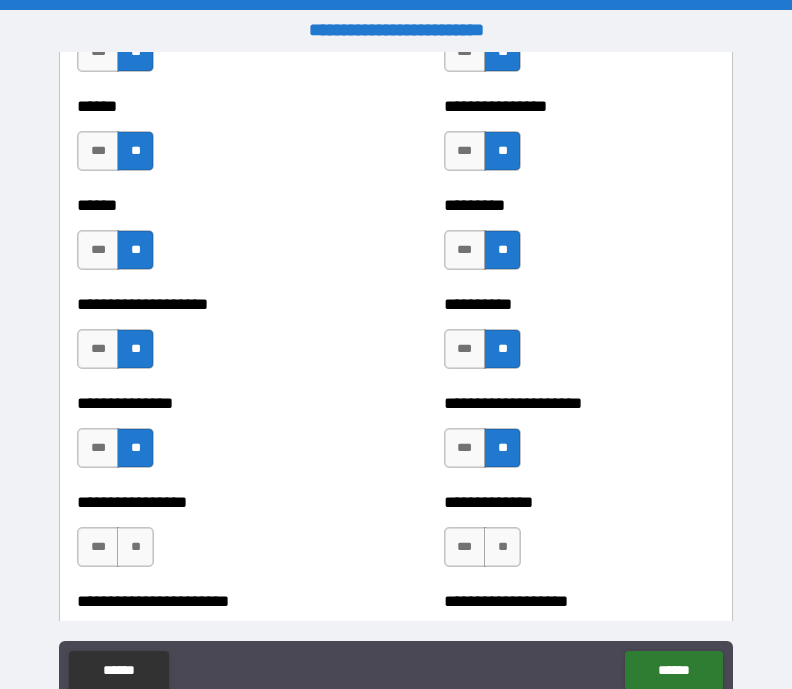 click on "**" at bounding box center [502, 547] 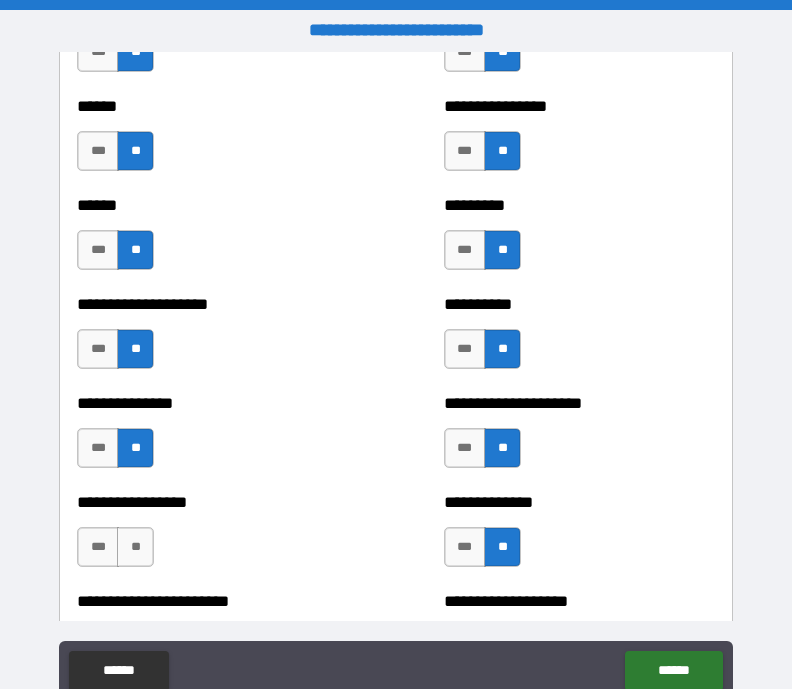 click on "**" at bounding box center (135, 547) 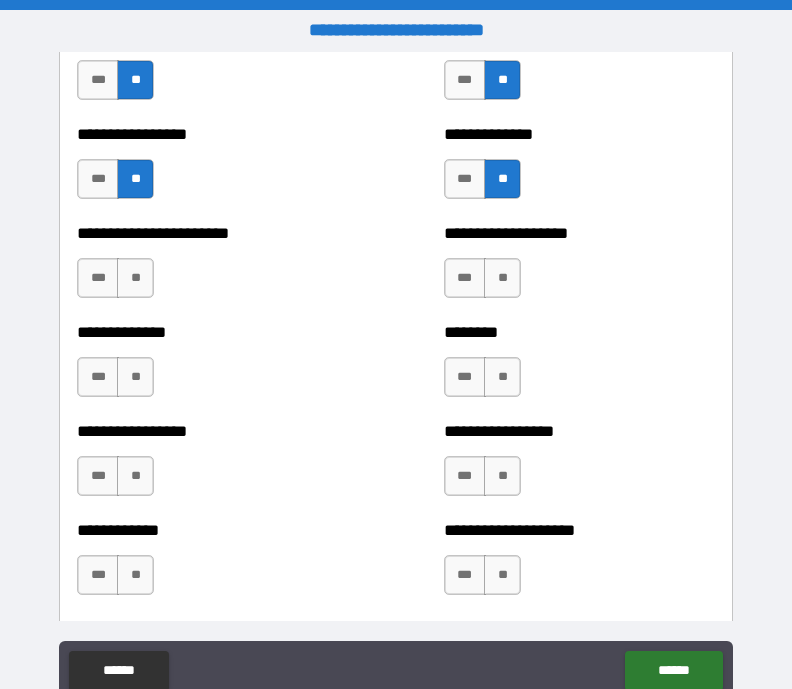 scroll, scrollTop: 3493, scrollLeft: 0, axis: vertical 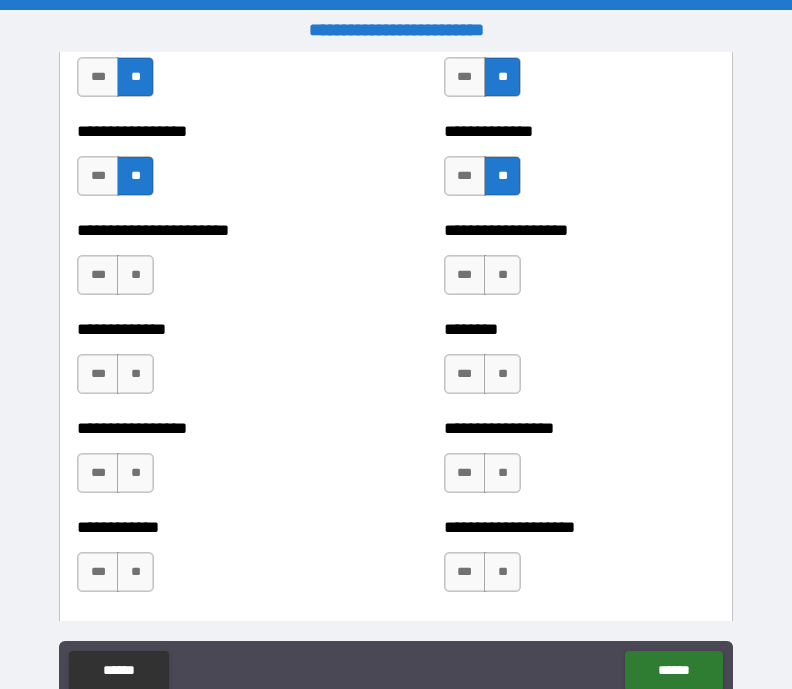 click on "**" at bounding box center (502, 275) 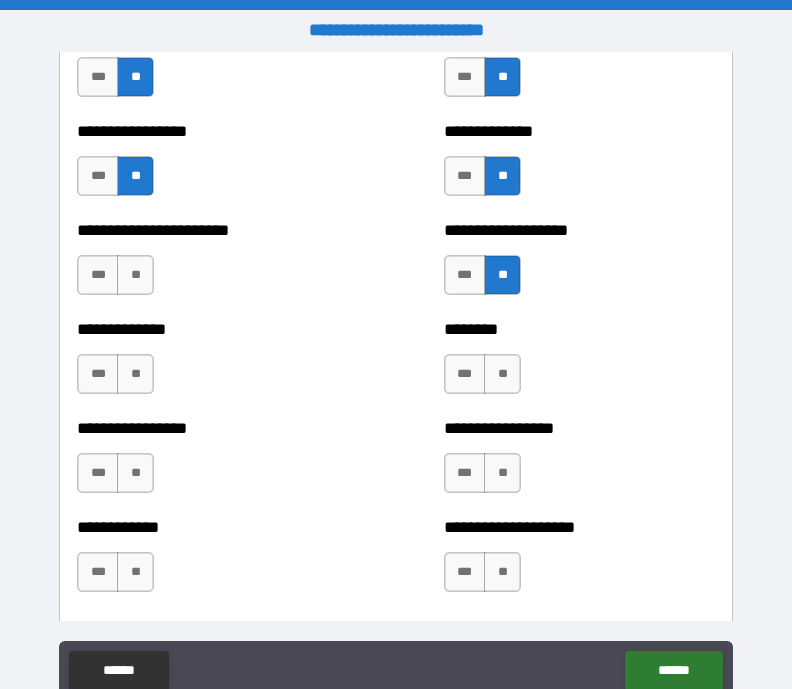 click on "**" at bounding box center [502, 374] 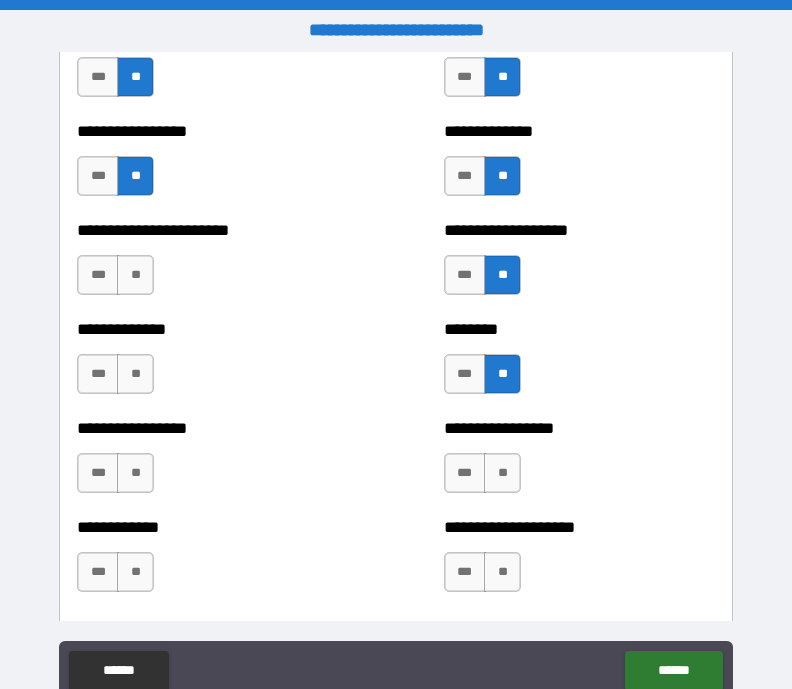 click on "**" at bounding box center [135, 275] 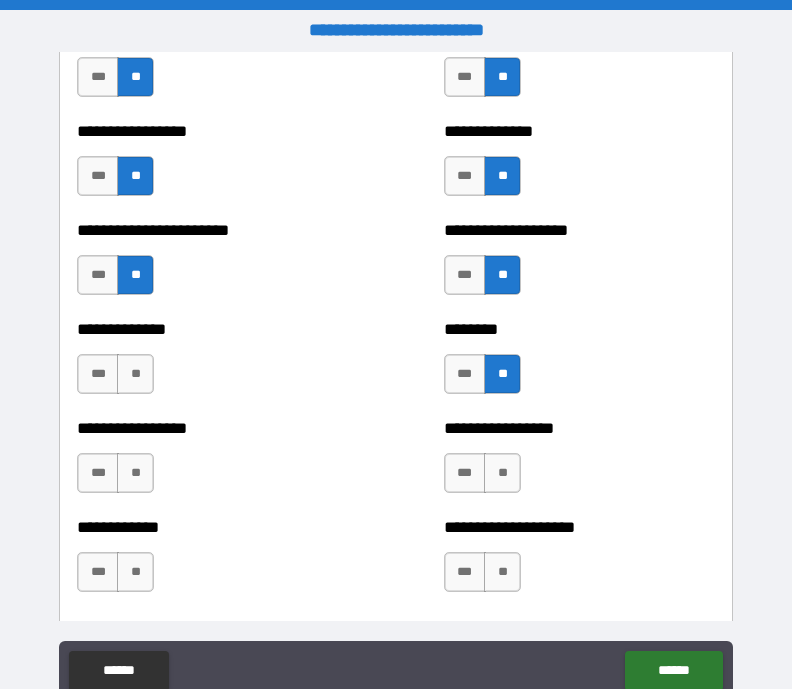 click on "**" at bounding box center [135, 374] 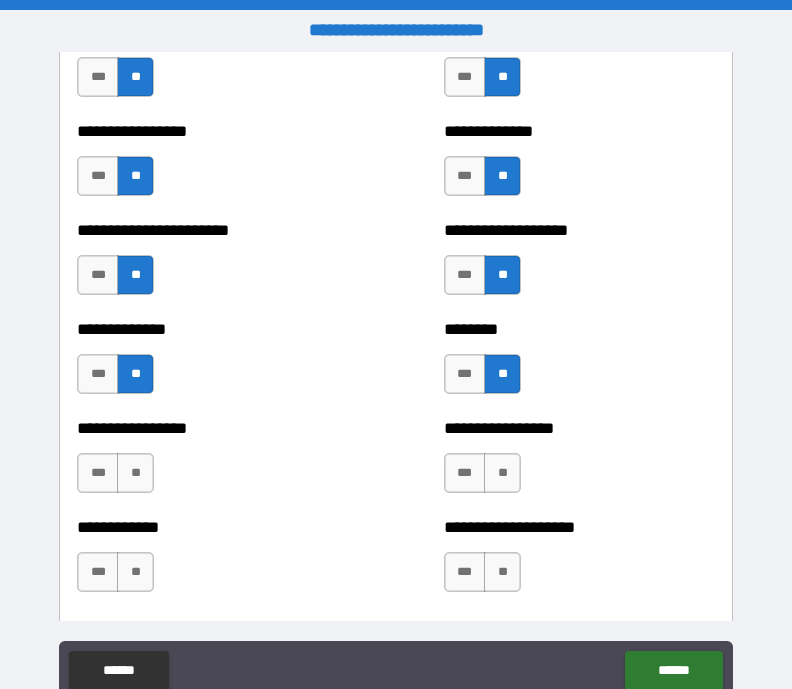 click on "**" at bounding box center [135, 473] 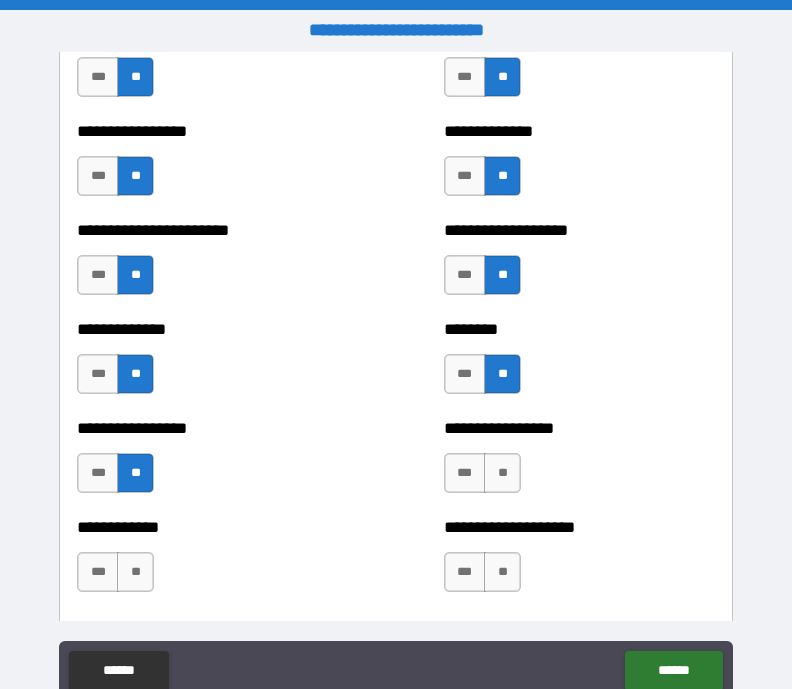 click on "**" at bounding box center [502, 473] 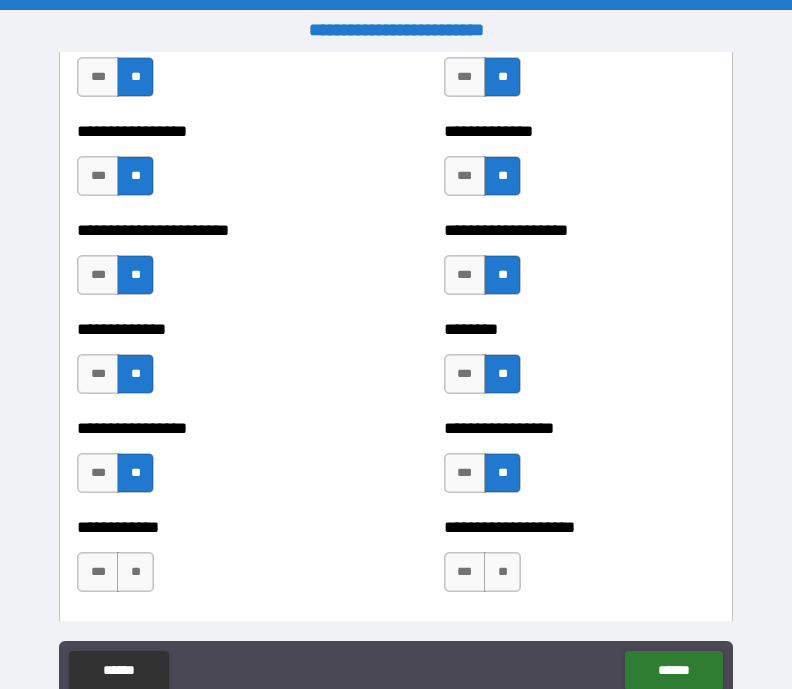 click on "**" at bounding box center (502, 572) 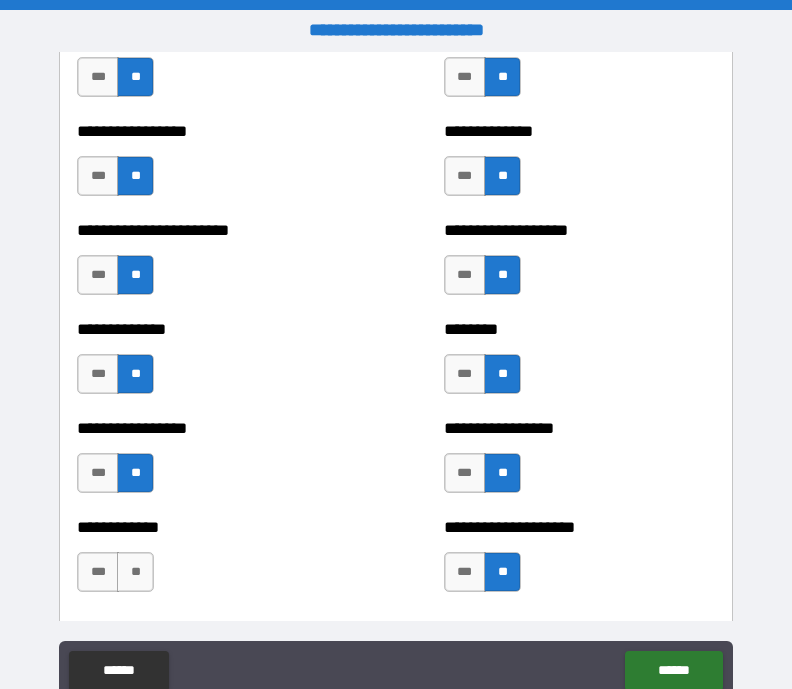 click on "**" at bounding box center (135, 572) 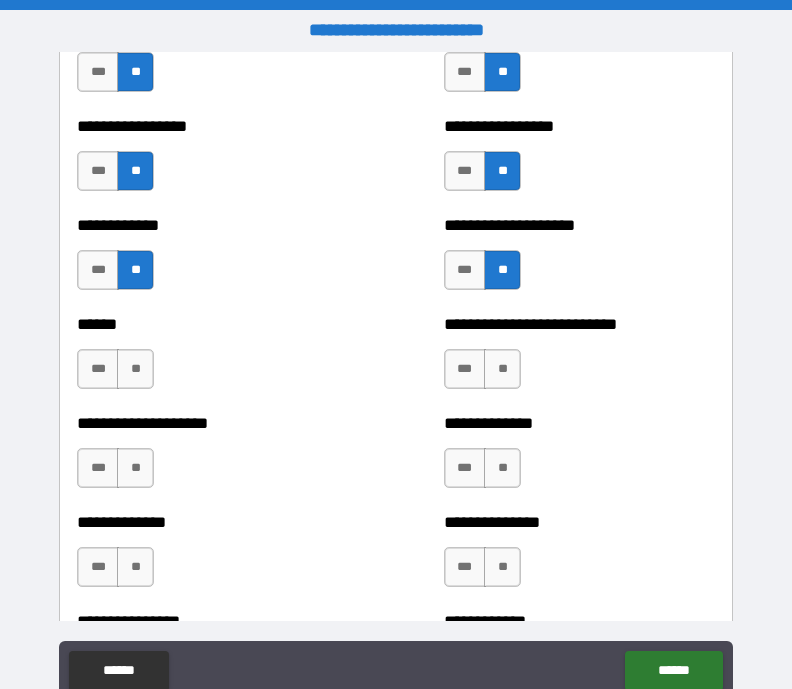 scroll, scrollTop: 3796, scrollLeft: 0, axis: vertical 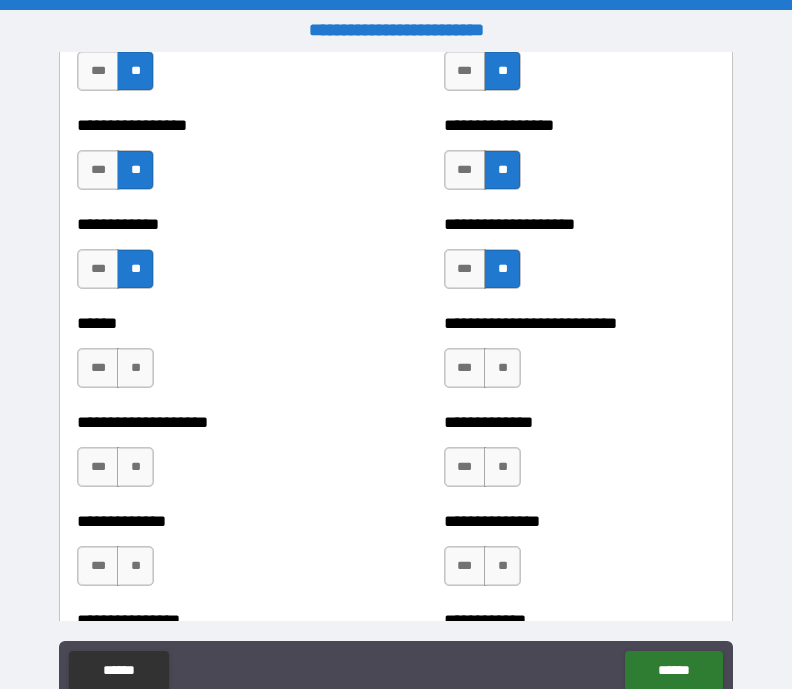 click on "**" at bounding box center (135, 368) 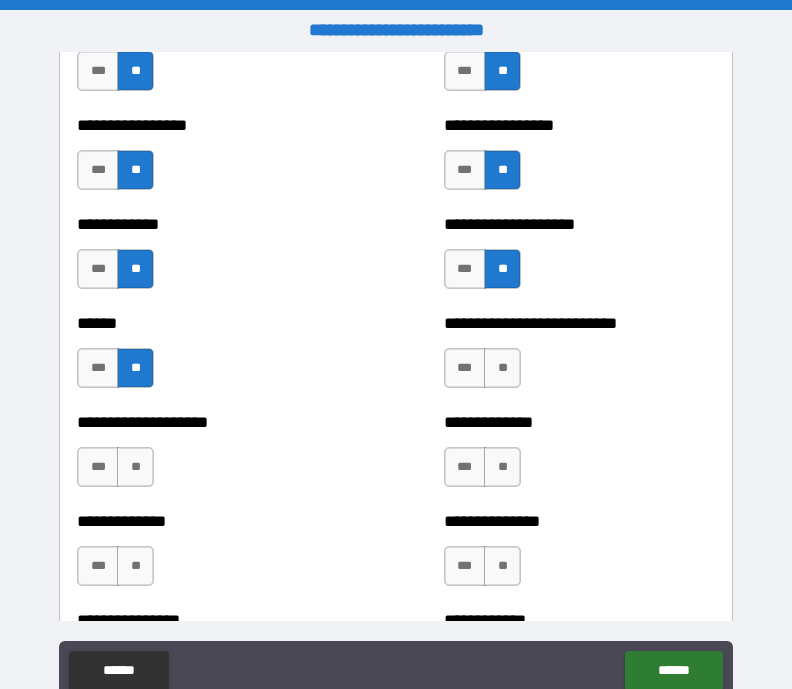 click on "**********" at bounding box center (579, 422) 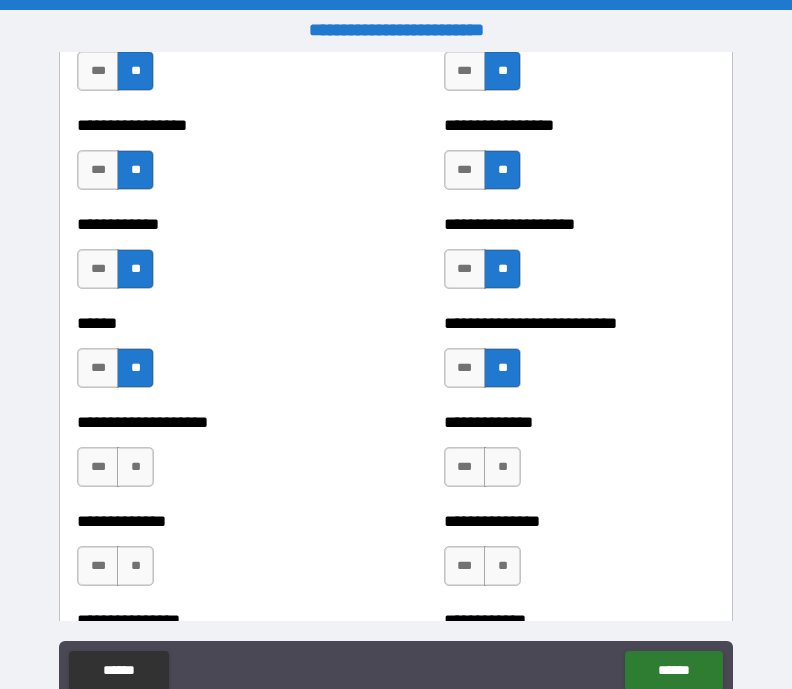 click on "**" at bounding box center (502, 467) 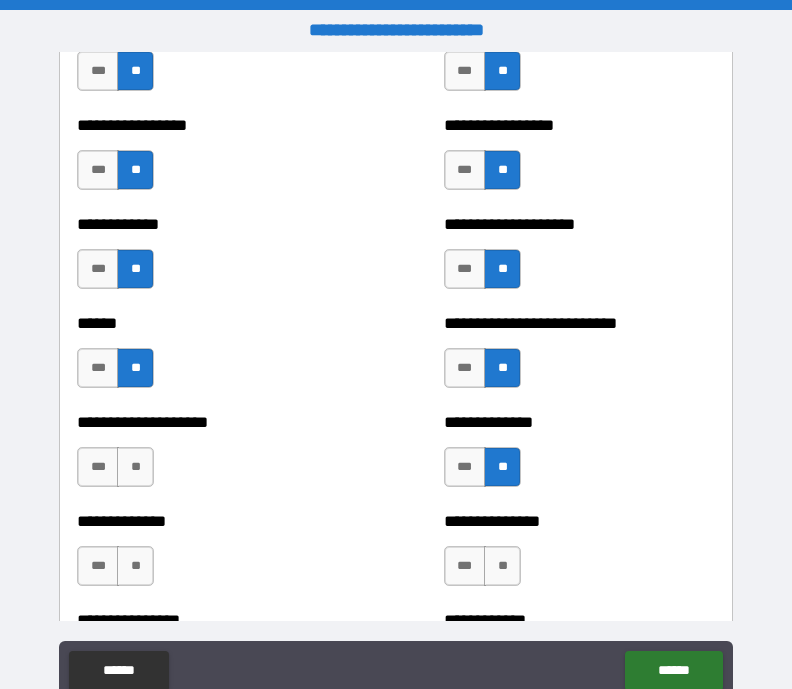click on "**********" at bounding box center [212, 457] 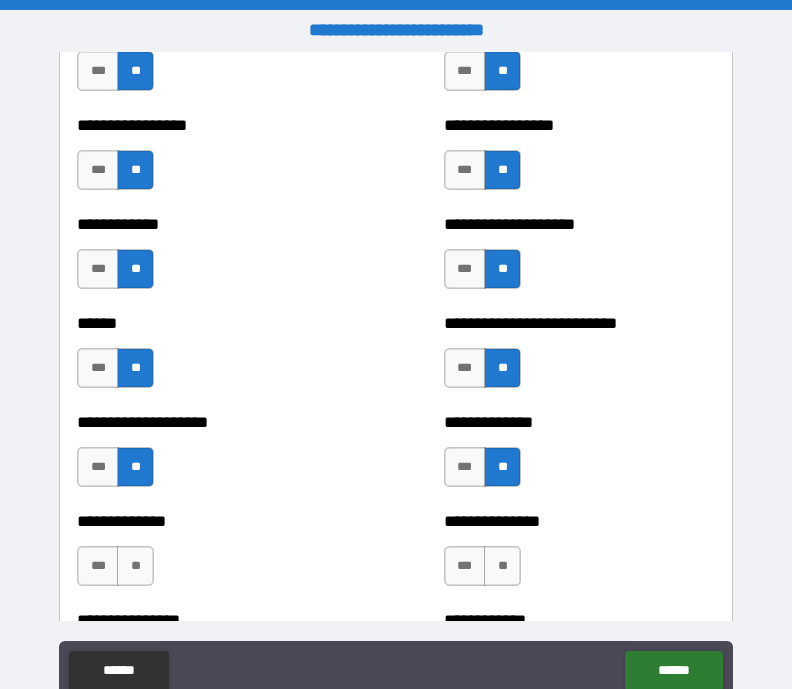 click on "**" at bounding box center (135, 566) 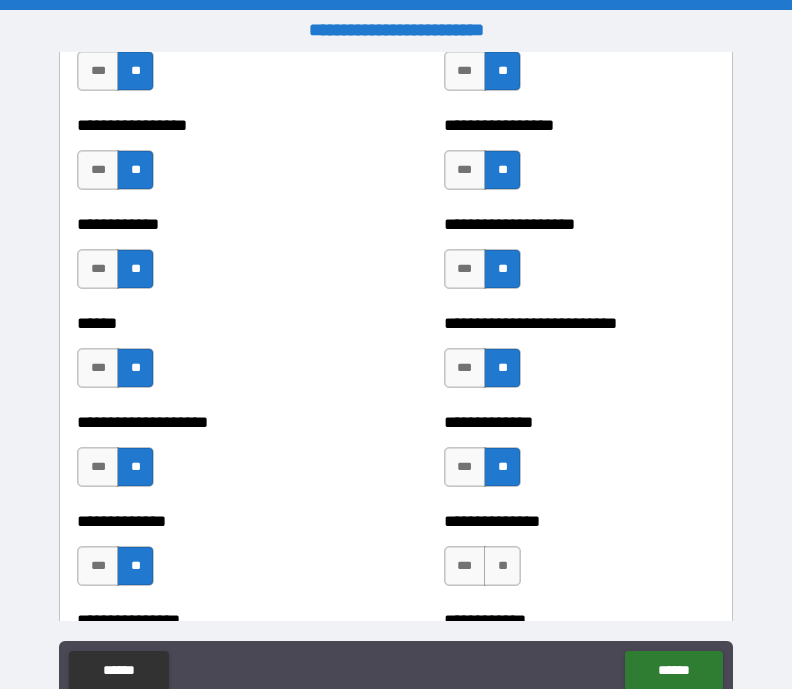 click on "**" at bounding box center [502, 566] 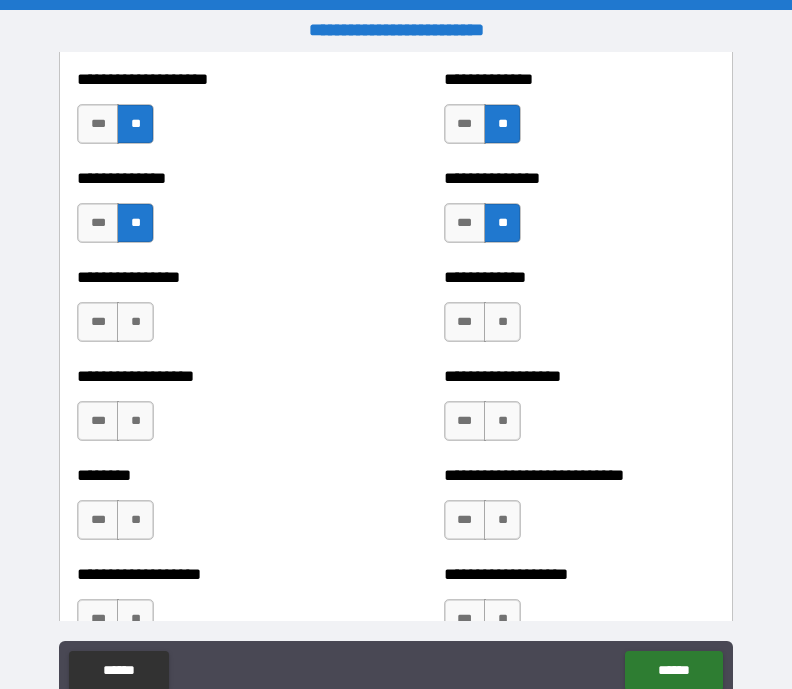 scroll, scrollTop: 4139, scrollLeft: 0, axis: vertical 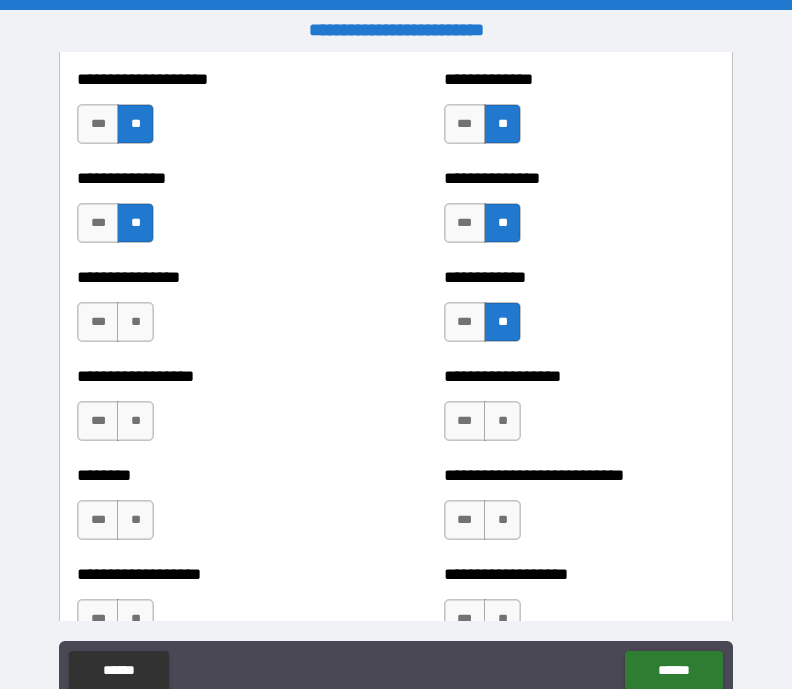 click on "**" at bounding box center (502, 421) 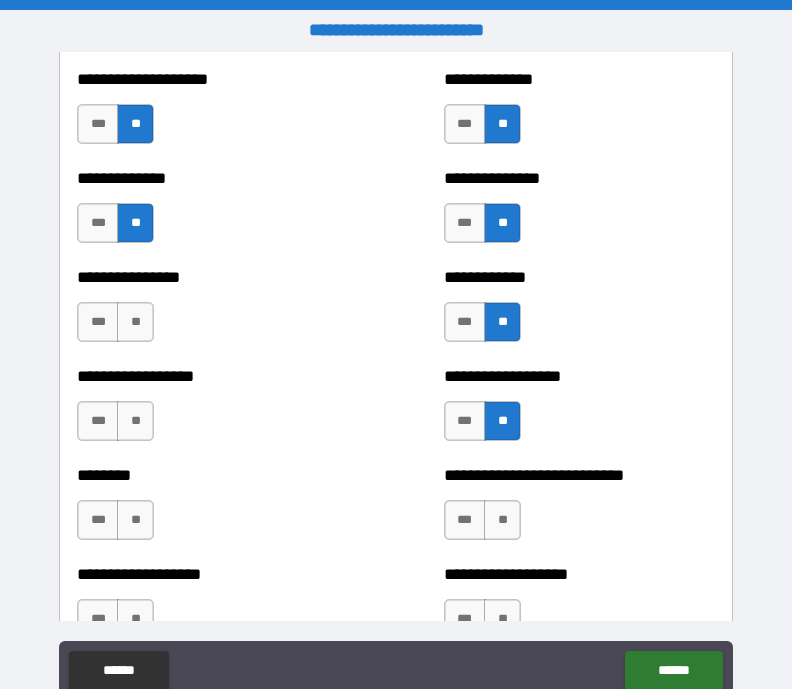 click on "**" at bounding box center [135, 322] 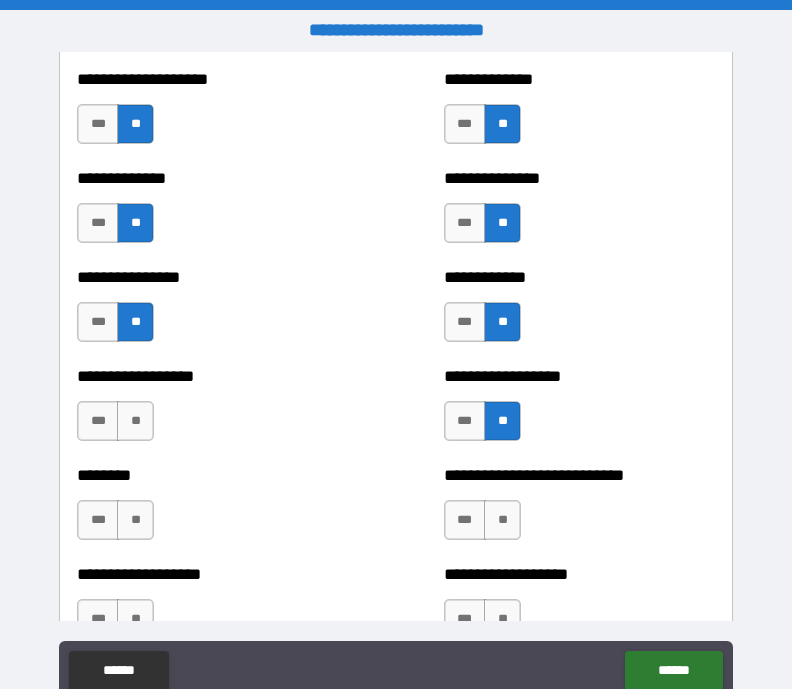 click on "**" at bounding box center (135, 421) 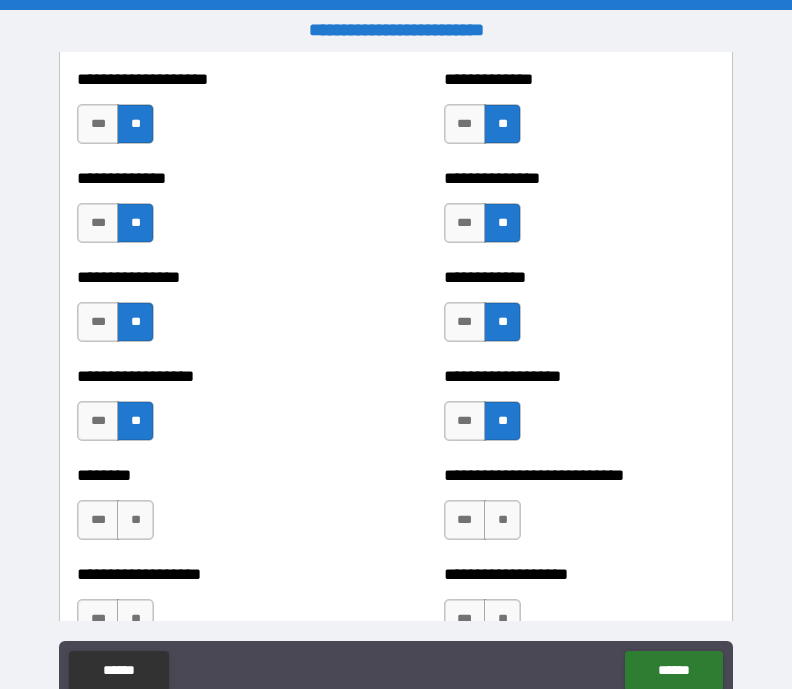 click on "**" at bounding box center [135, 520] 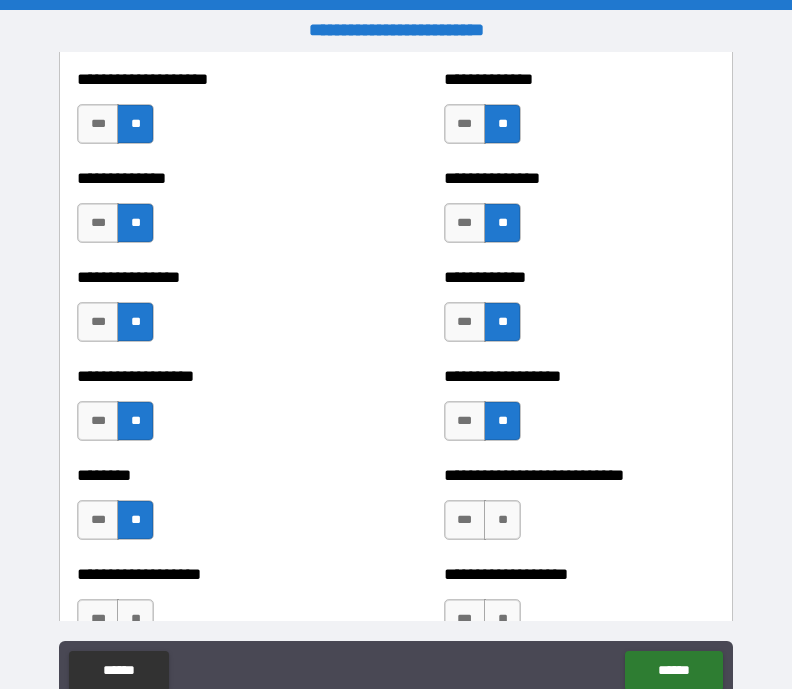 click on "**" at bounding box center (502, 520) 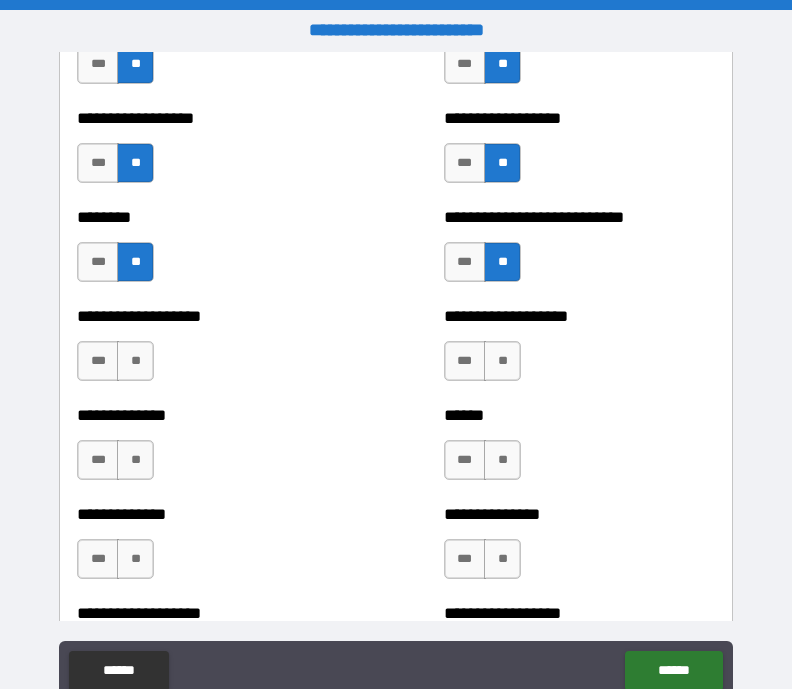 scroll, scrollTop: 4443, scrollLeft: 0, axis: vertical 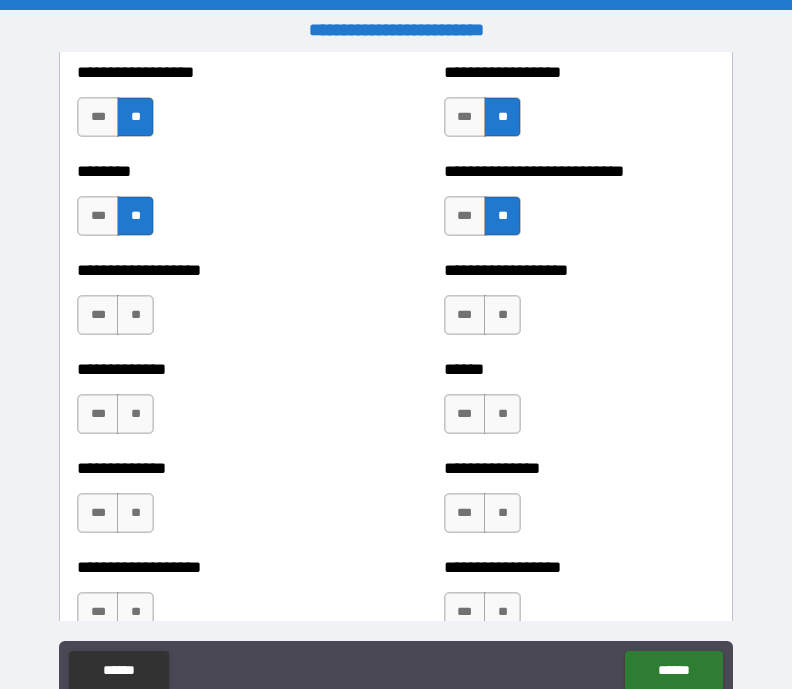 click on "**" at bounding box center [135, 315] 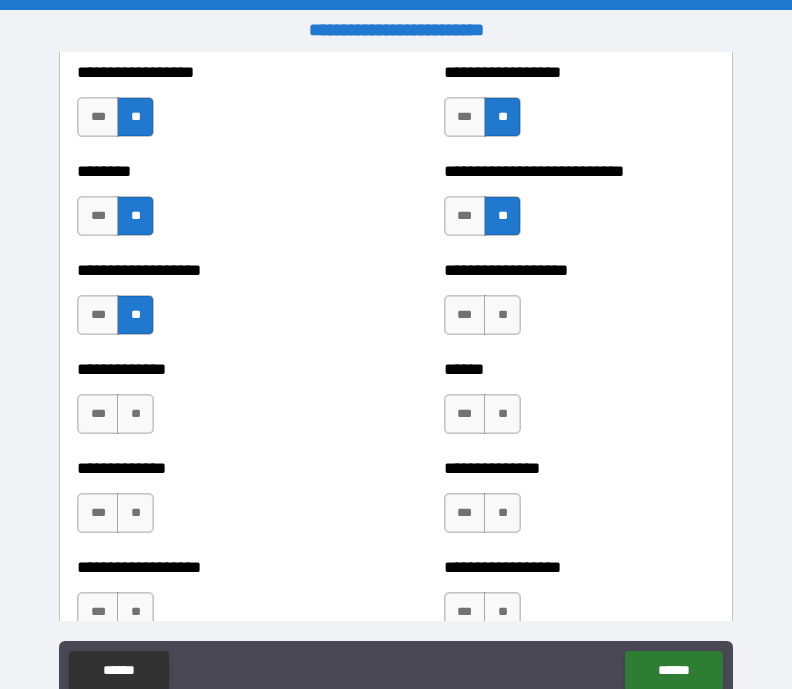 click on "**" at bounding box center [502, 315] 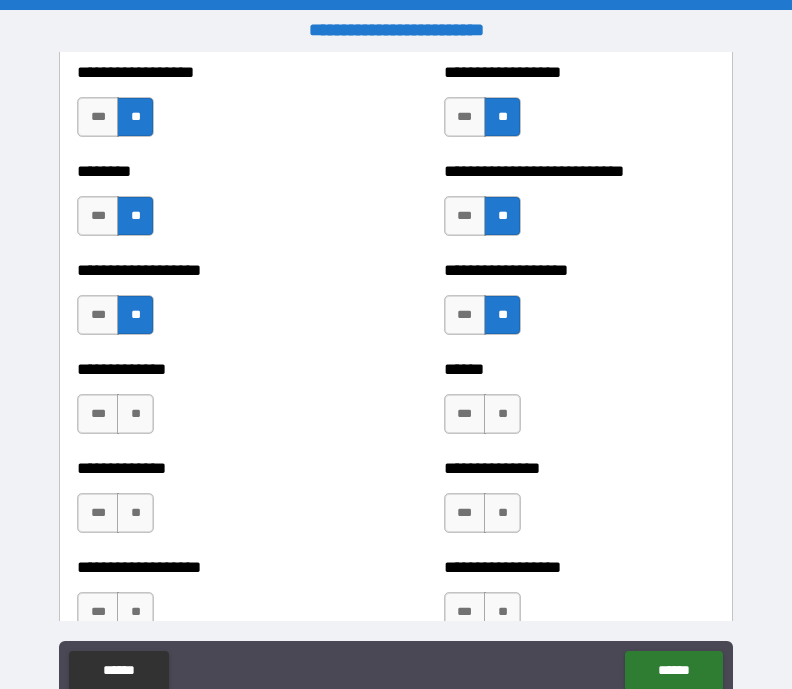 click on "**" at bounding box center (502, 414) 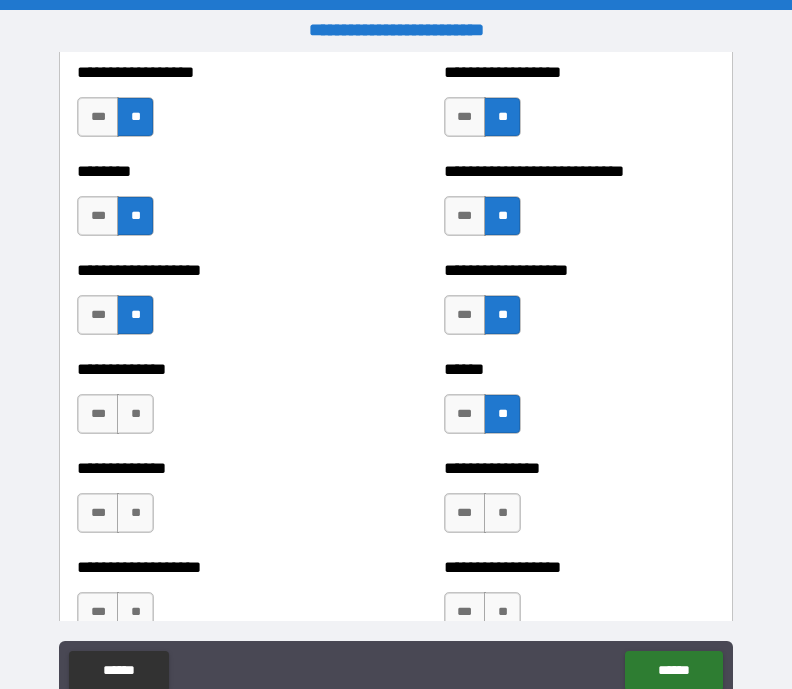 click on "**" at bounding box center (135, 414) 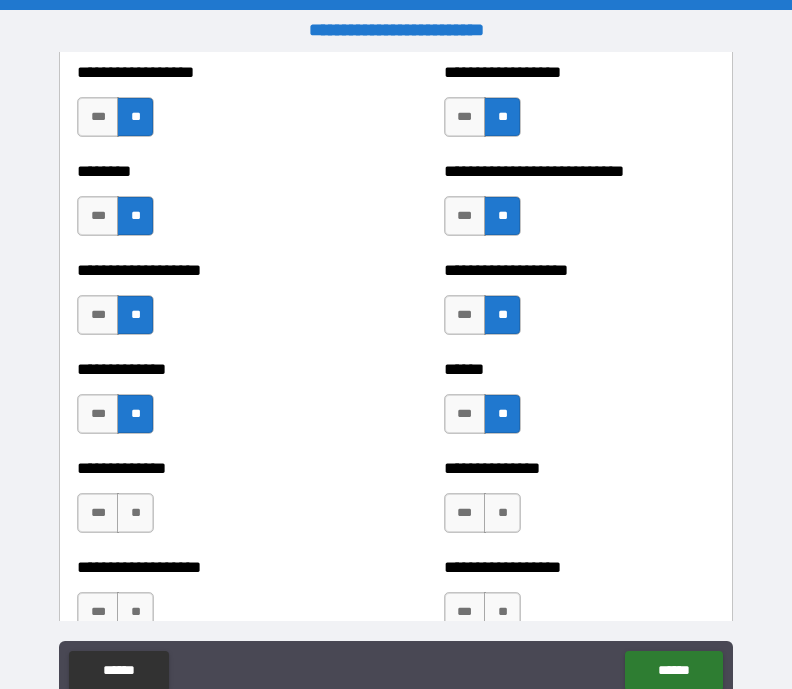 click on "**" at bounding box center [135, 513] 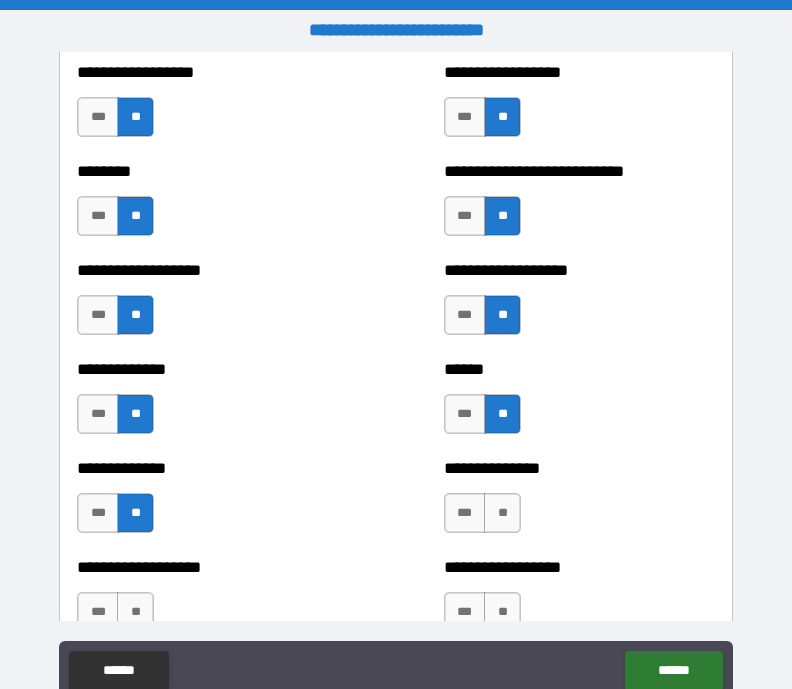 click on "**" at bounding box center (502, 513) 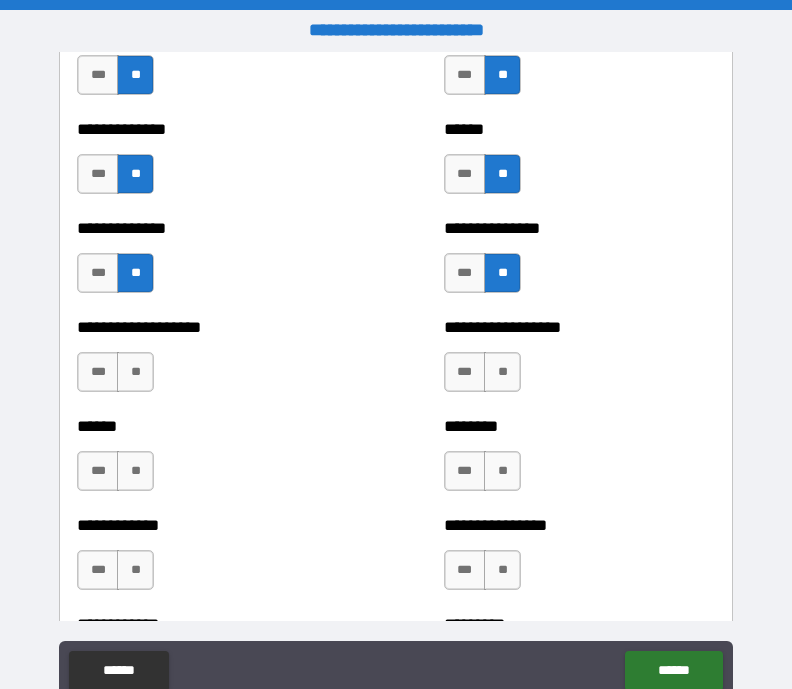 scroll, scrollTop: 4687, scrollLeft: 0, axis: vertical 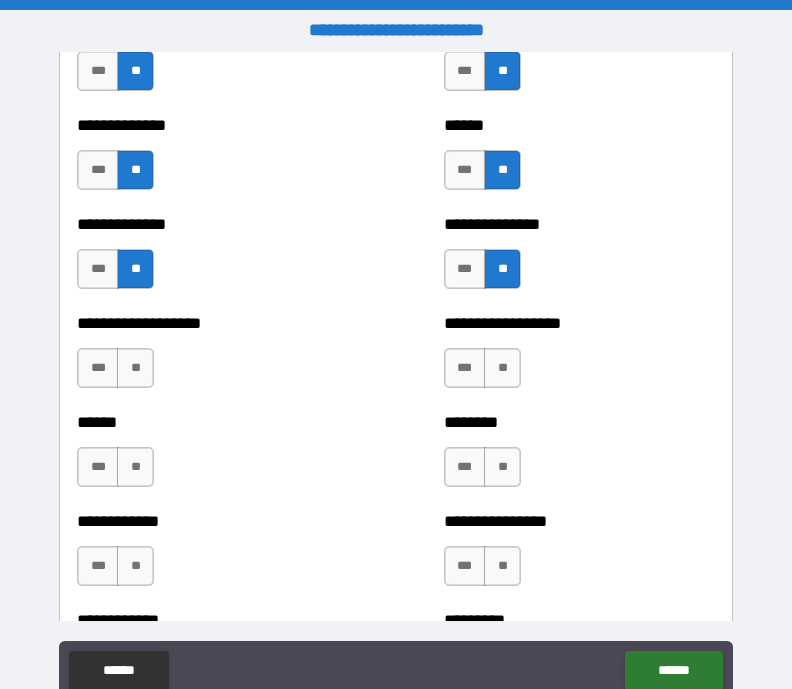 click on "**" at bounding box center [502, 368] 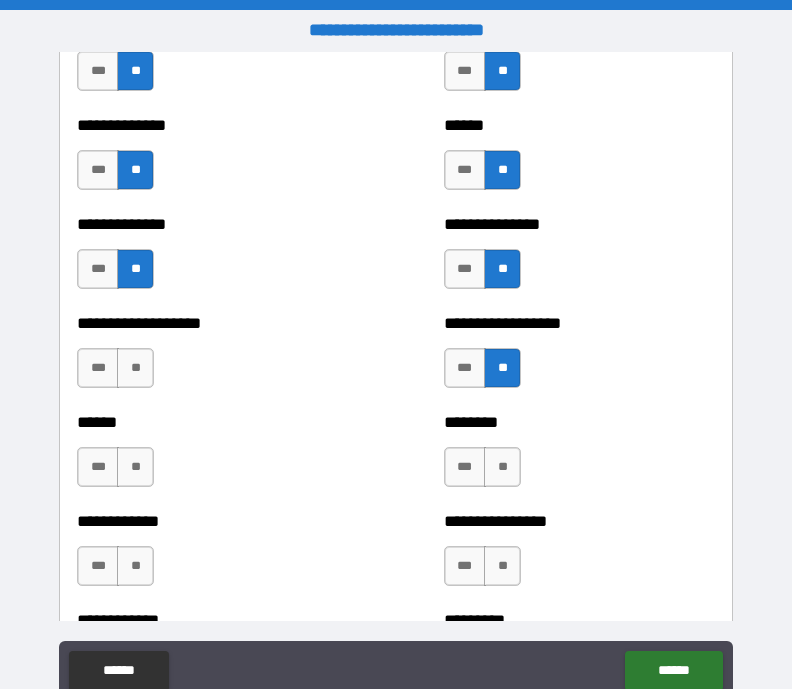 click on "**" at bounding box center (135, 368) 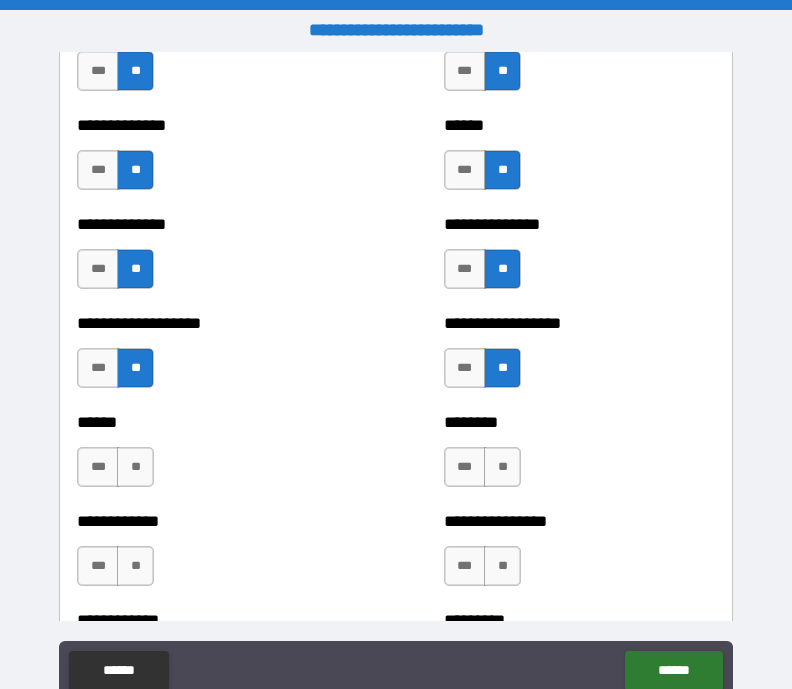 click on "**" at bounding box center [135, 467] 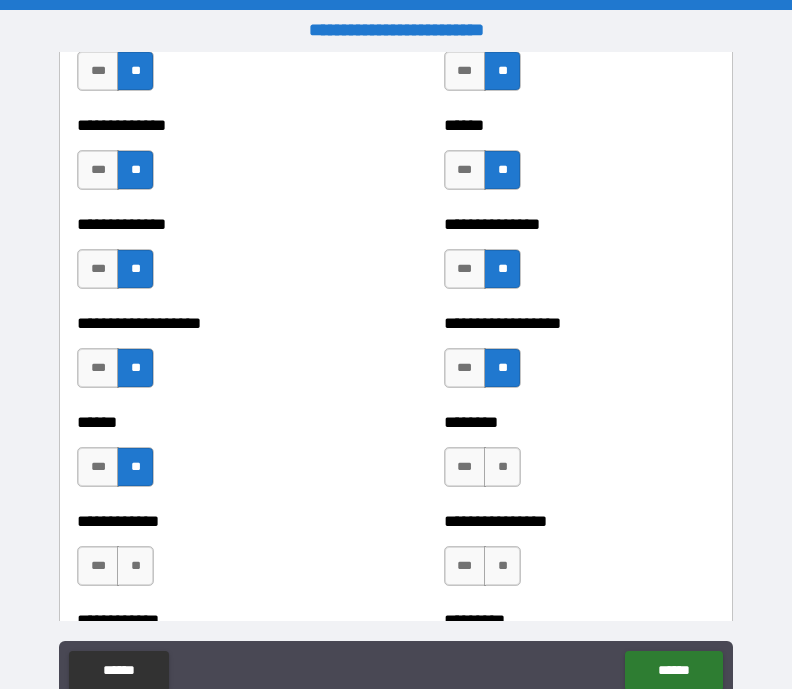 click on "**" at bounding box center [502, 467] 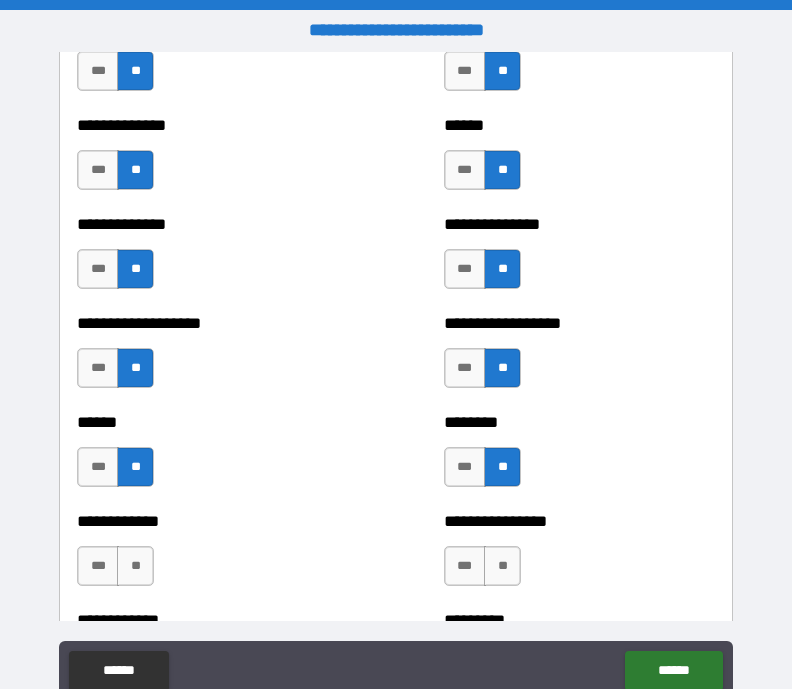 click on "**" at bounding box center [135, 566] 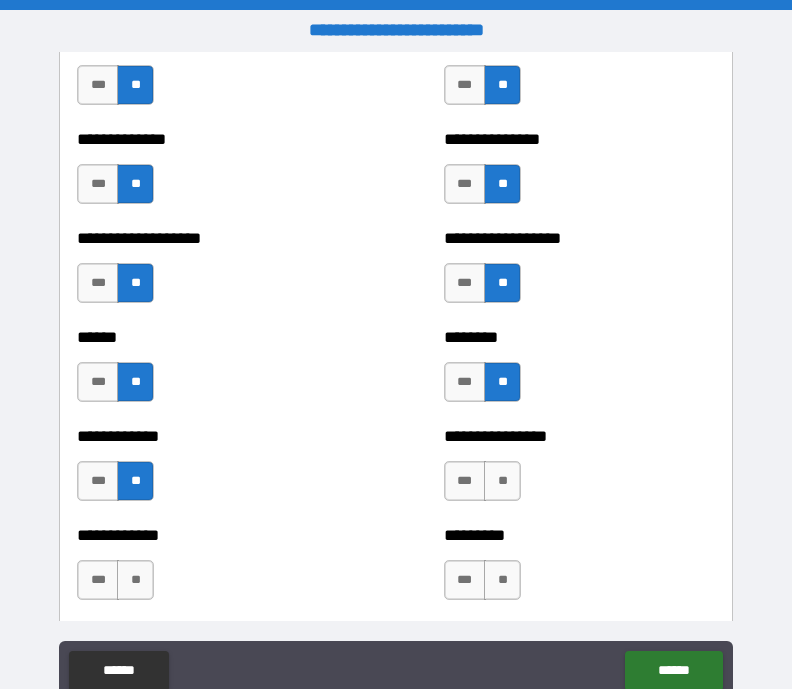 scroll, scrollTop: 4885, scrollLeft: 0, axis: vertical 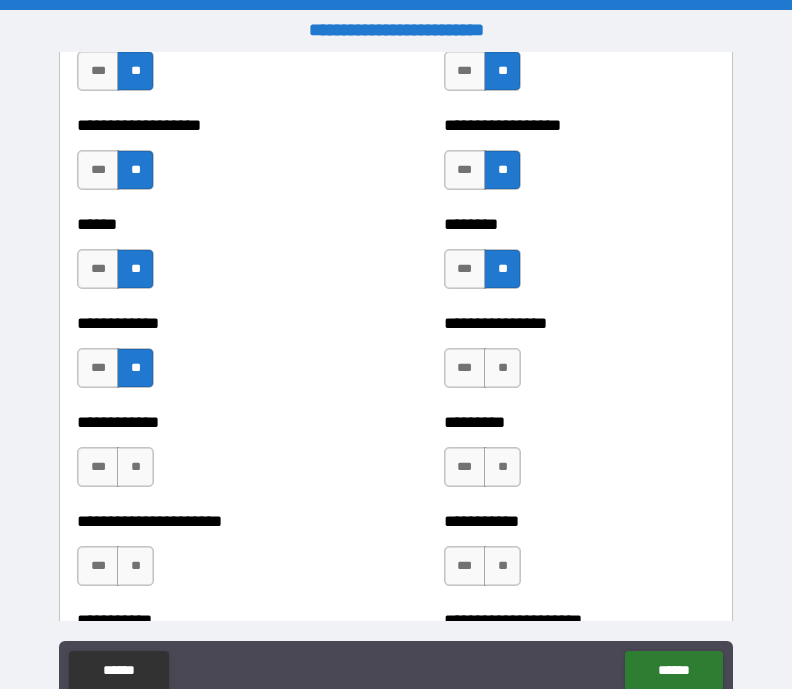 click on "**" at bounding box center (502, 368) 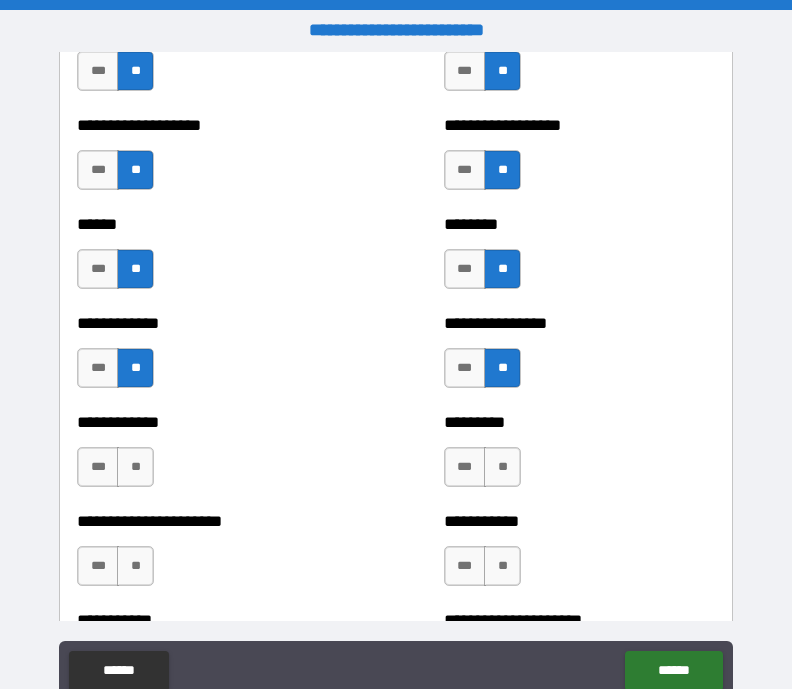 click on "**" at bounding box center (502, 467) 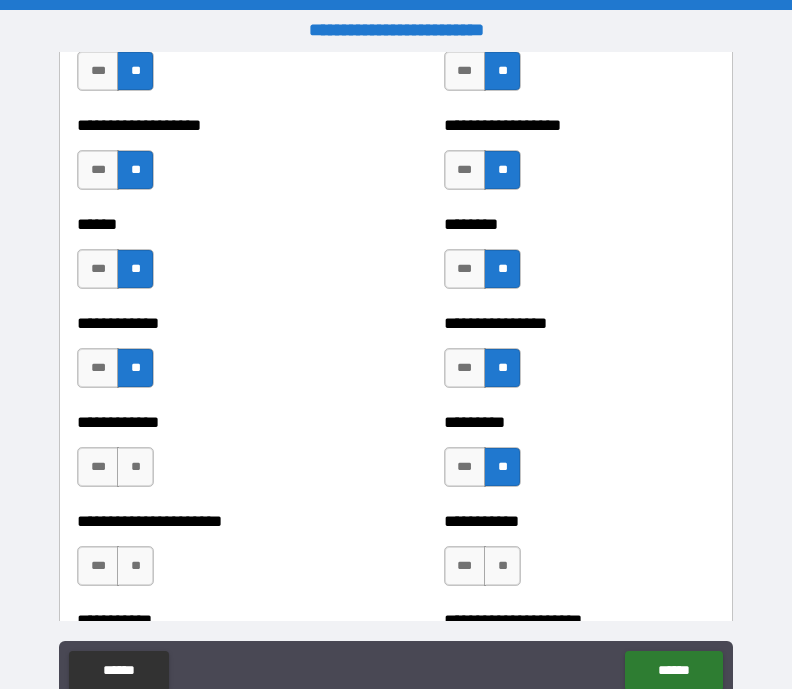 click on "**" at bounding box center (135, 467) 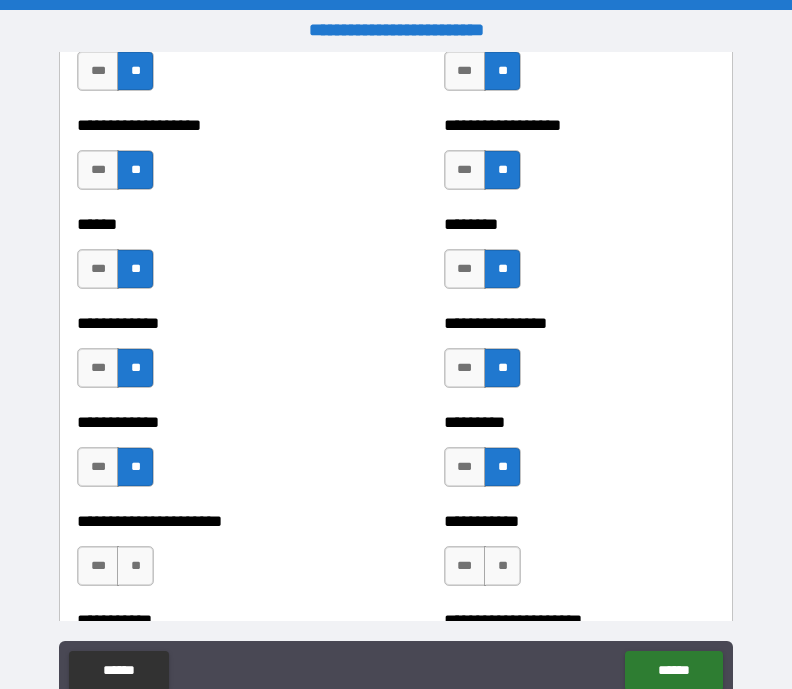 click on "**" at bounding box center [502, 566] 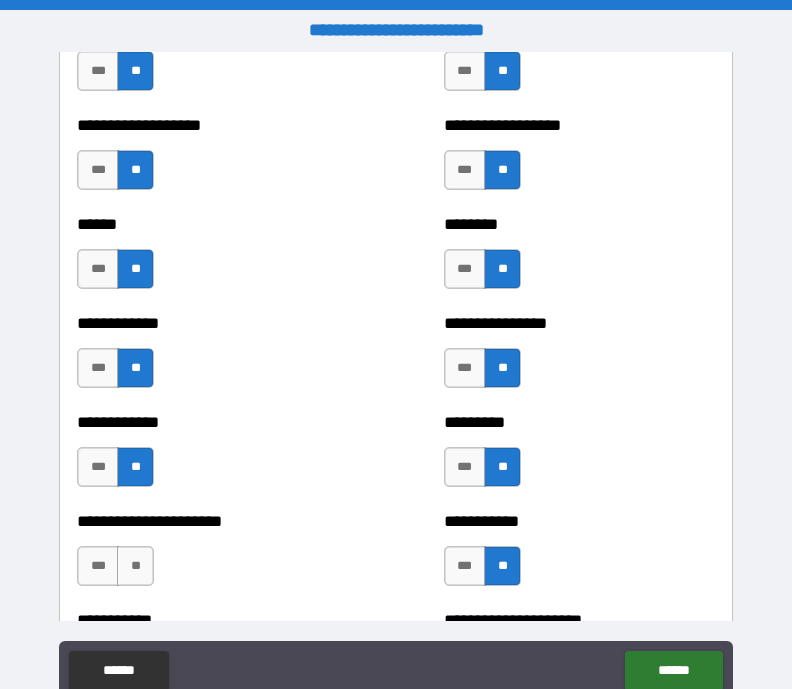 click on "**" at bounding box center [135, 566] 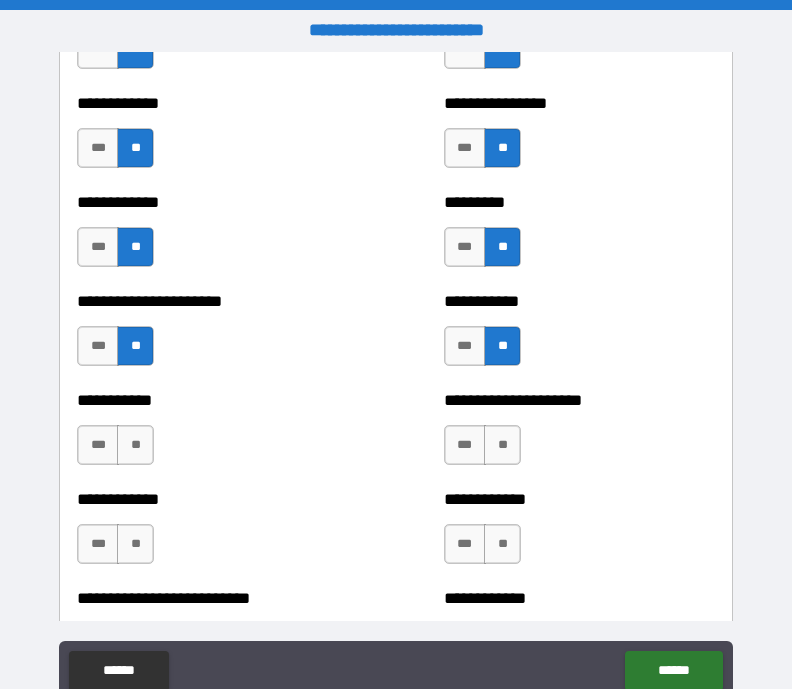 scroll, scrollTop: 5109, scrollLeft: 0, axis: vertical 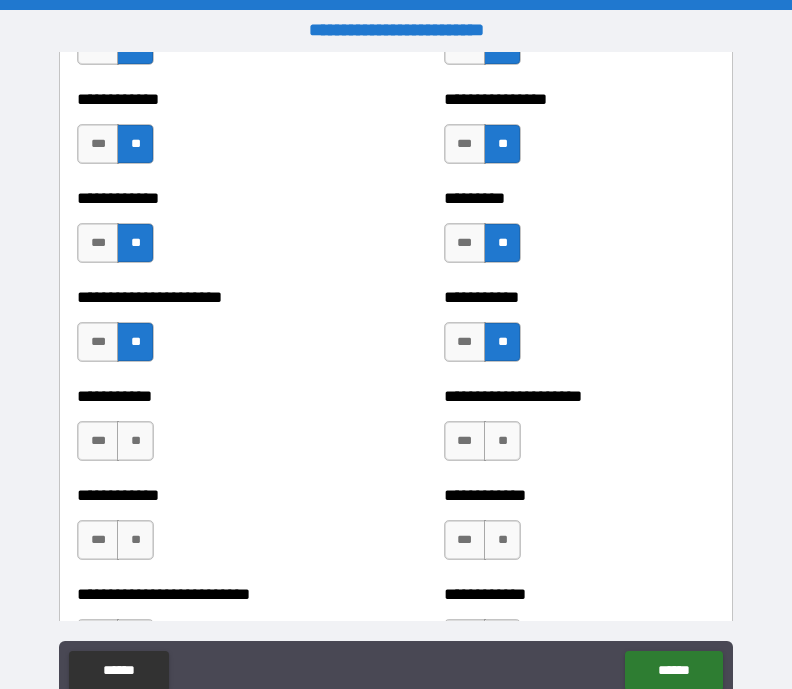 click on "**" at bounding box center (502, 441) 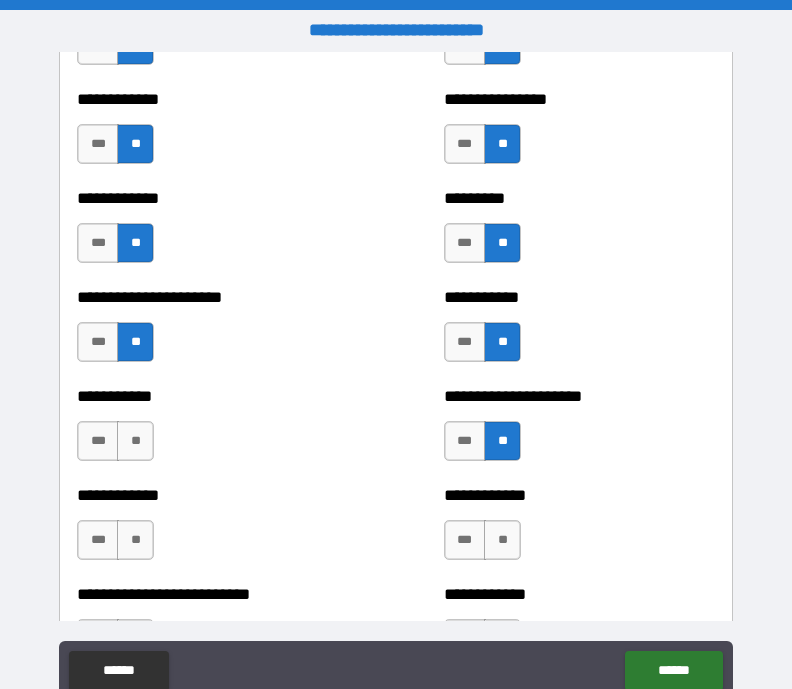 click on "**" at bounding box center (135, 441) 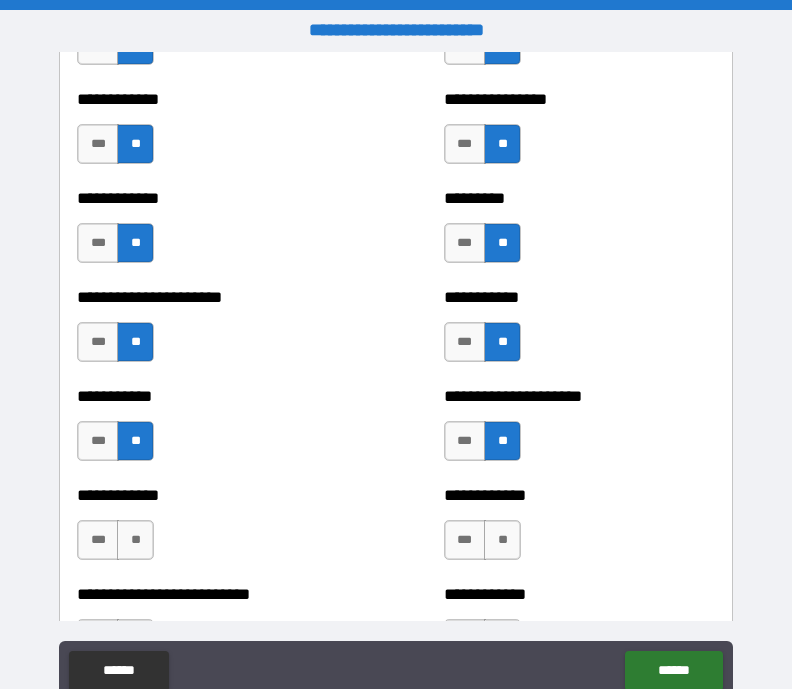click on "**" at bounding box center [135, 540] 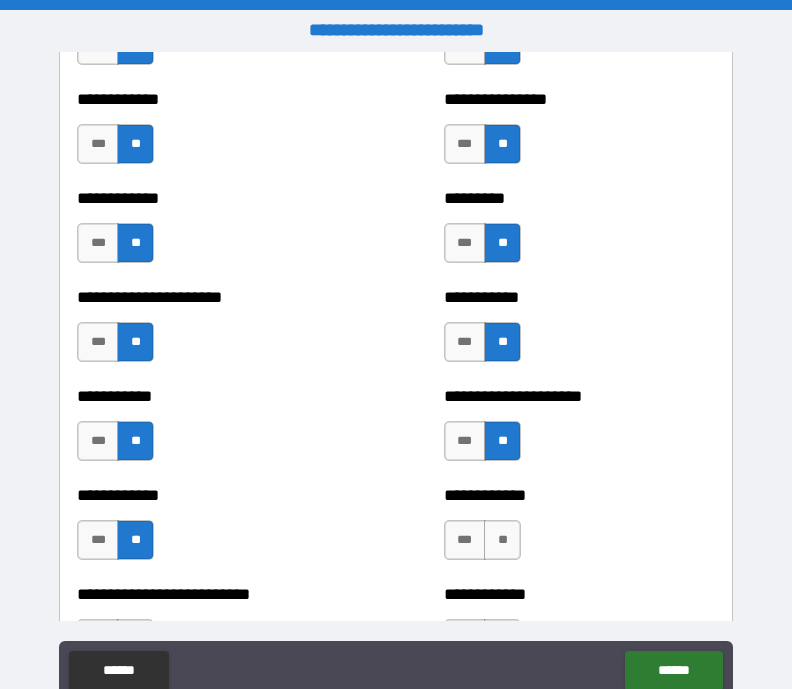 click on "**" at bounding box center (502, 540) 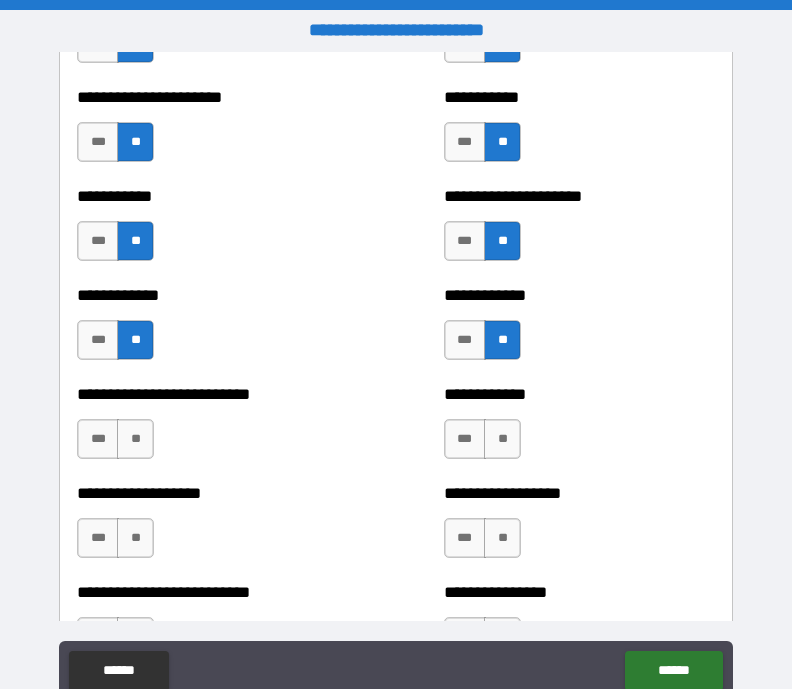 scroll, scrollTop: 5315, scrollLeft: 0, axis: vertical 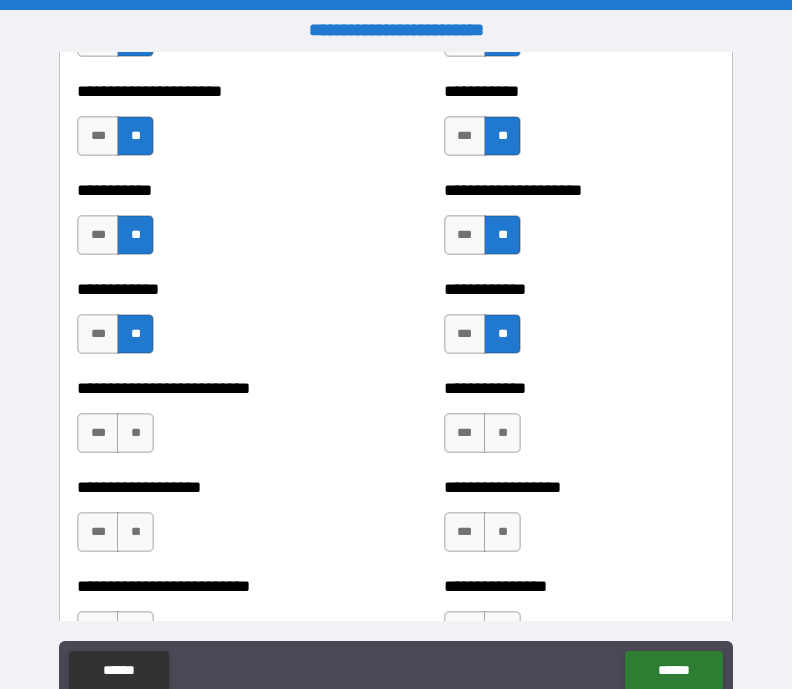 click on "**" at bounding box center [135, 433] 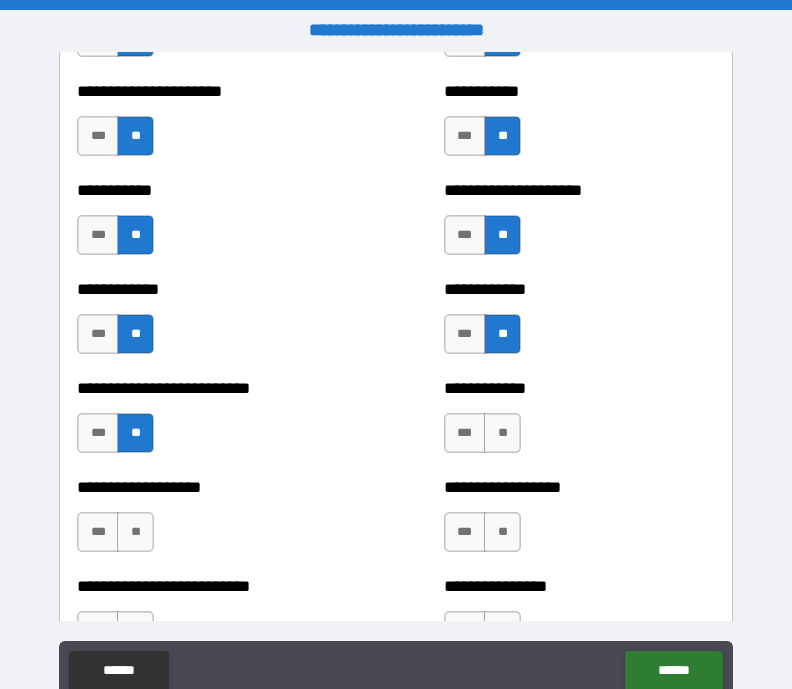 click on "**" at bounding box center (502, 433) 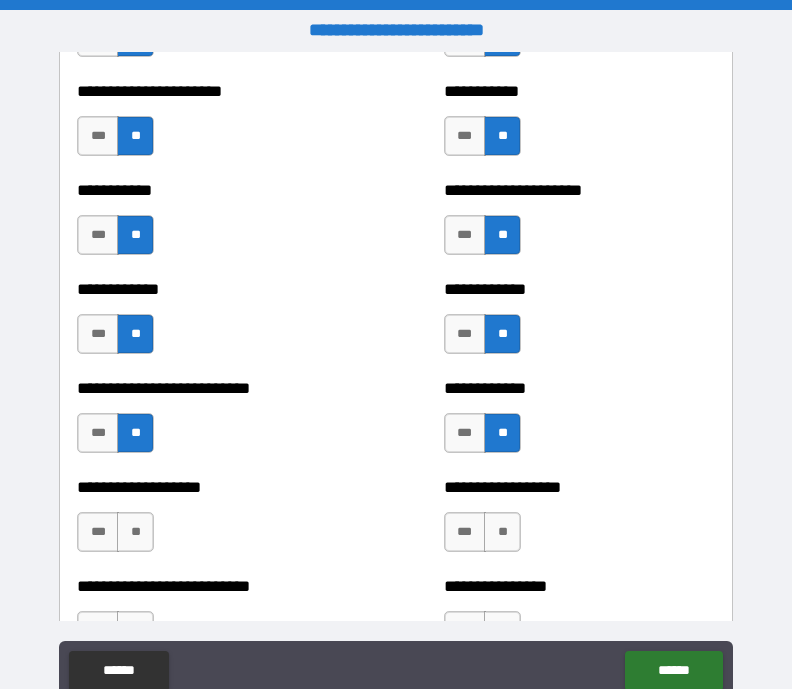 click on "**" at bounding box center [502, 532] 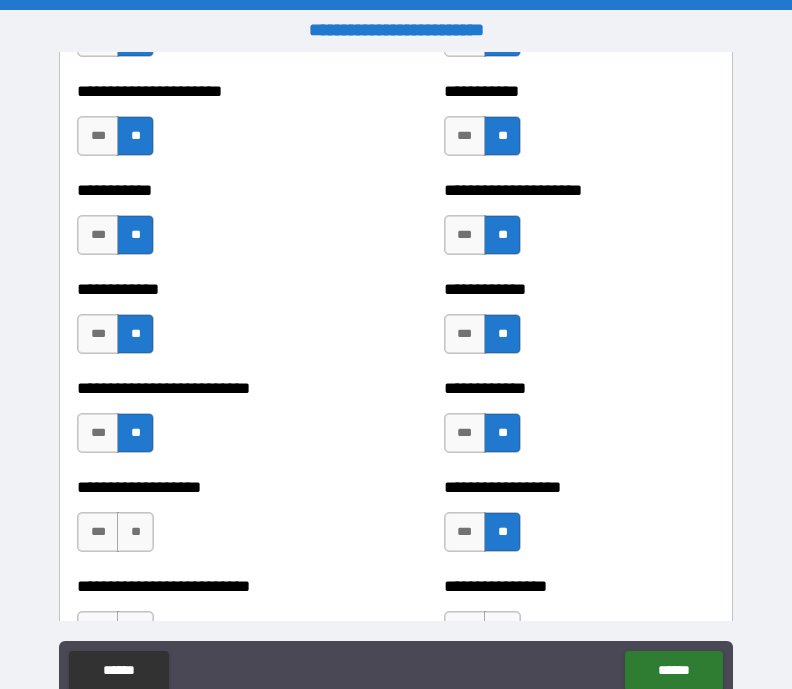 click on "**" at bounding box center (135, 532) 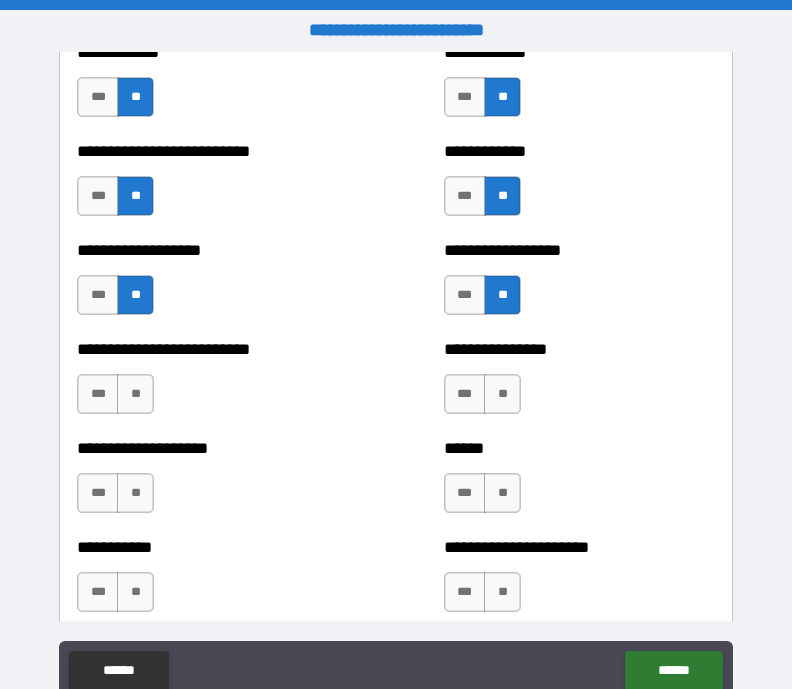 scroll, scrollTop: 5555, scrollLeft: 0, axis: vertical 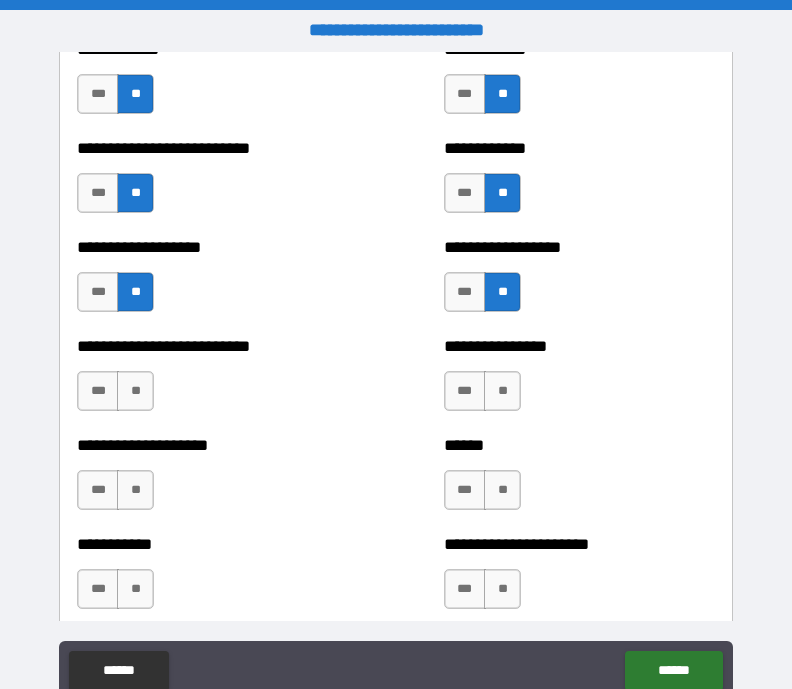click on "**" at bounding box center [135, 391] 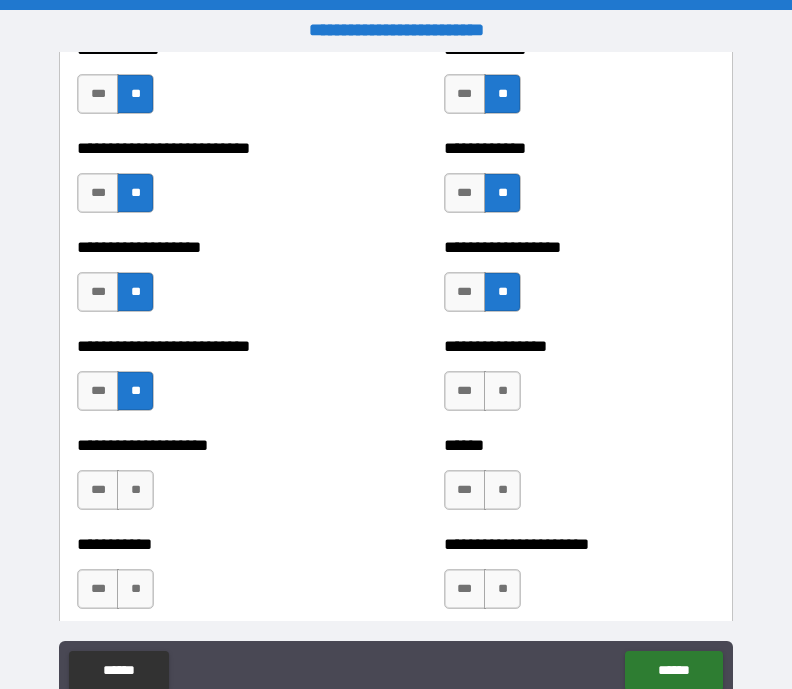 click on "**" at bounding box center [502, 391] 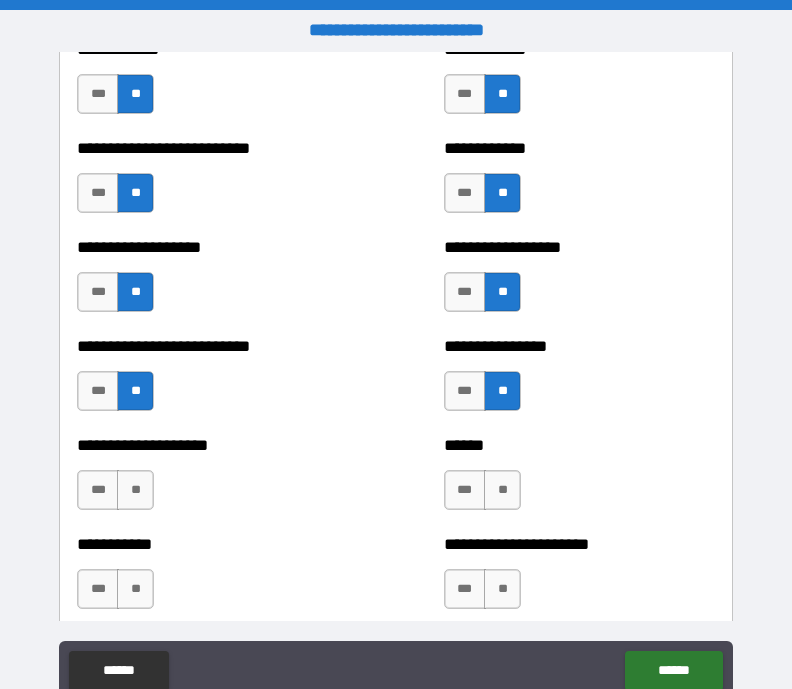 click on "**" at bounding box center [502, 490] 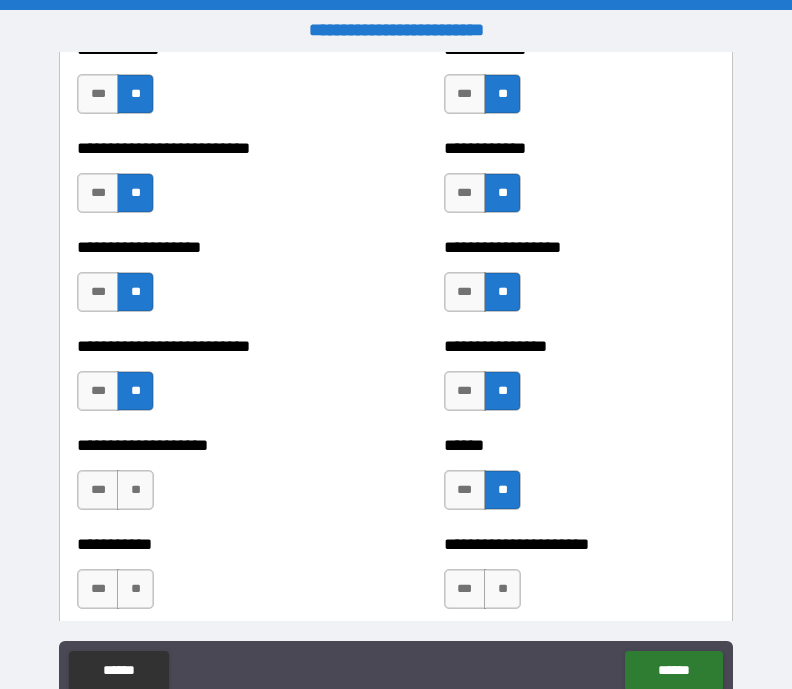 click on "**" at bounding box center [135, 490] 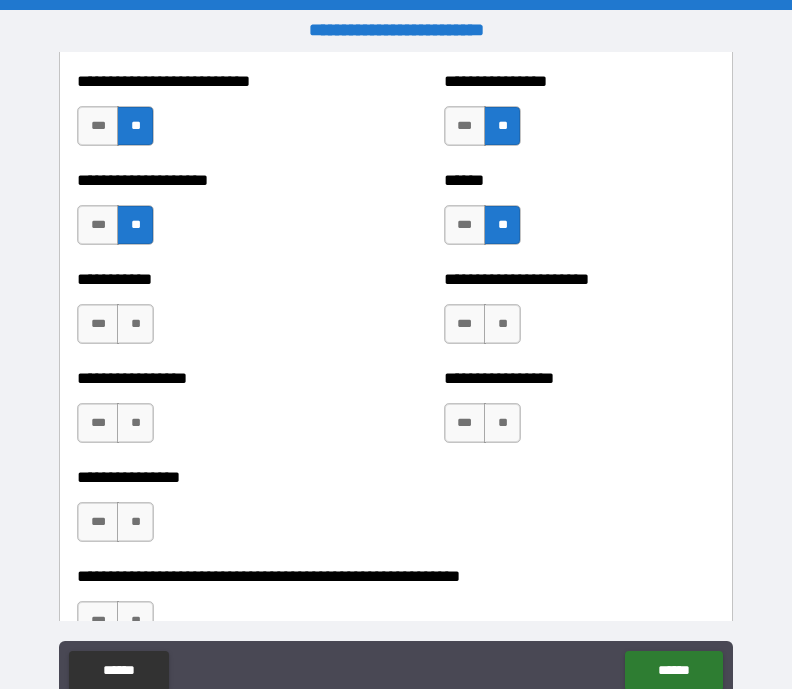scroll, scrollTop: 5830, scrollLeft: 0, axis: vertical 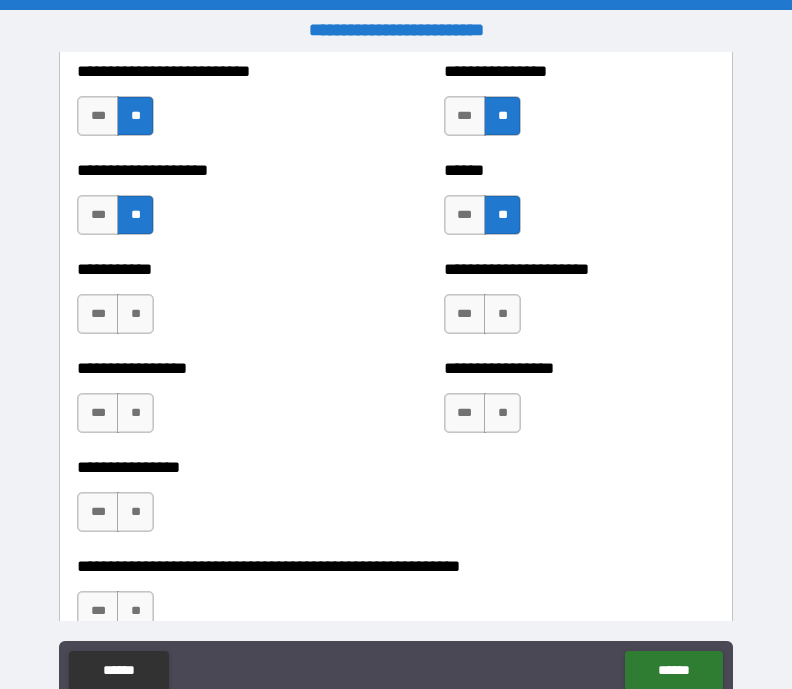 click on "**" at bounding box center (502, 314) 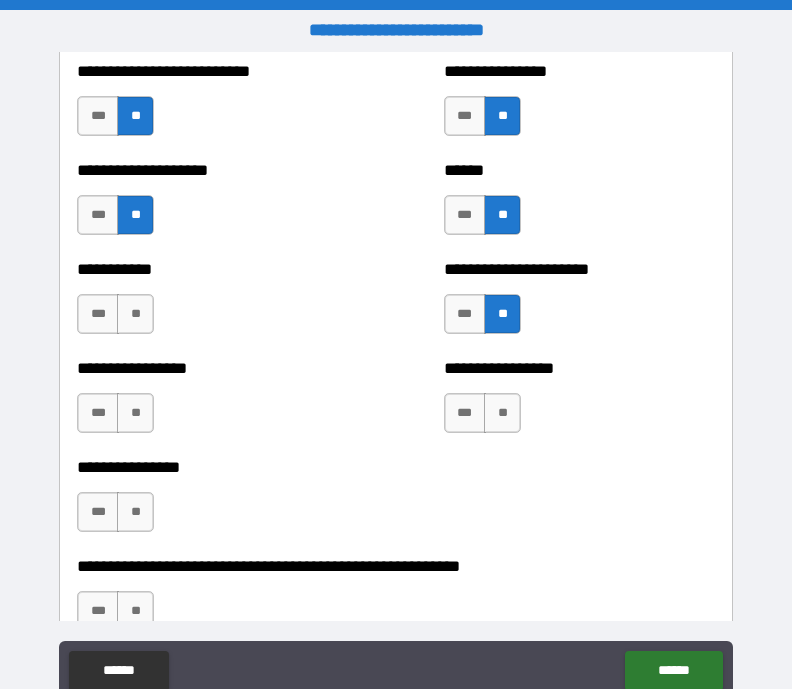 click on "**" at bounding box center (135, 314) 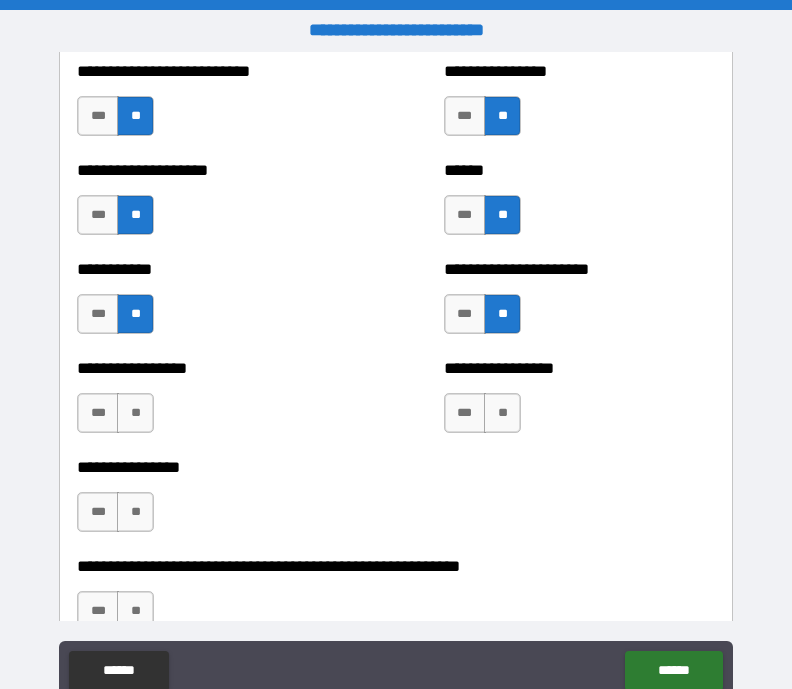 click on "**" at bounding box center (135, 413) 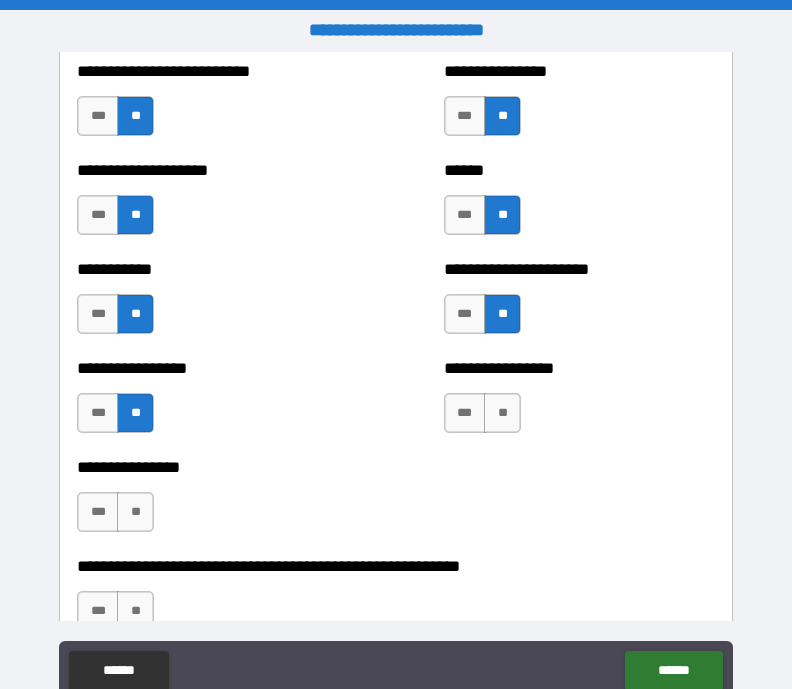 click on "**" at bounding box center (502, 413) 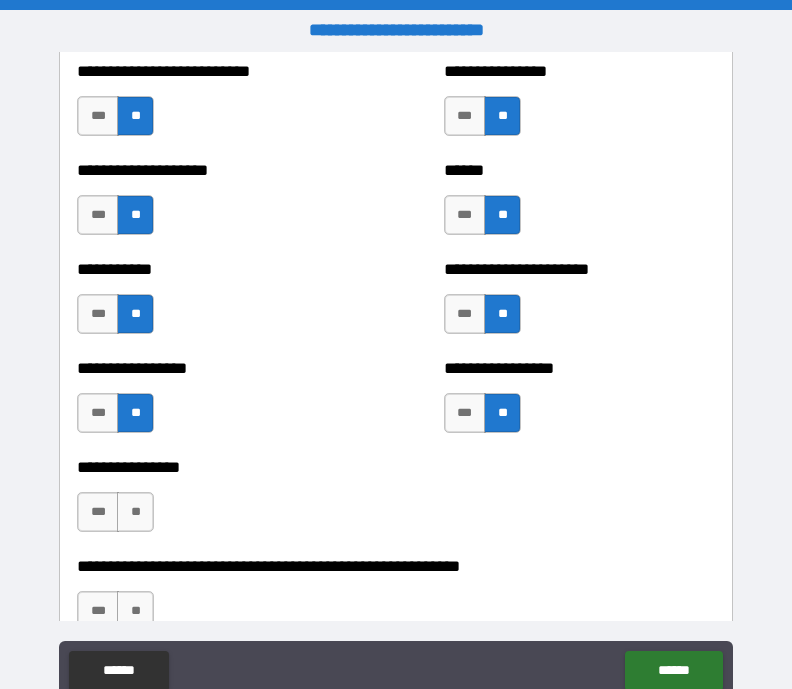click on "**" at bounding box center [135, 512] 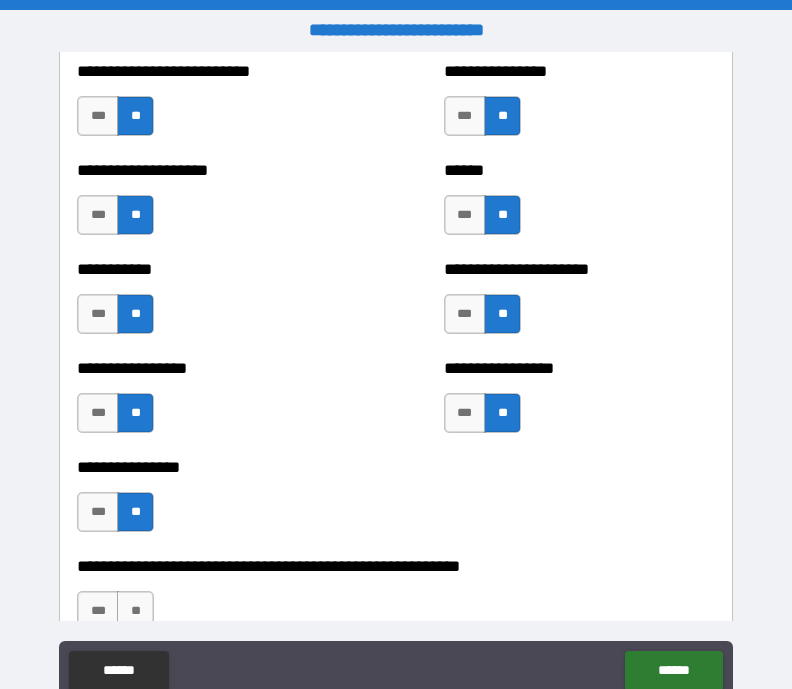 click on "**" at bounding box center [135, 611] 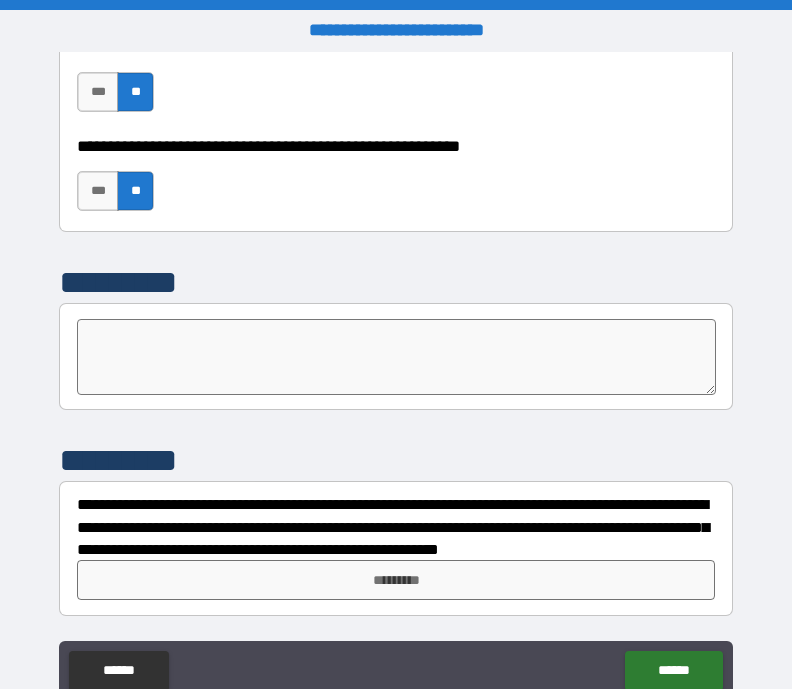 scroll, scrollTop: 6250, scrollLeft: 0, axis: vertical 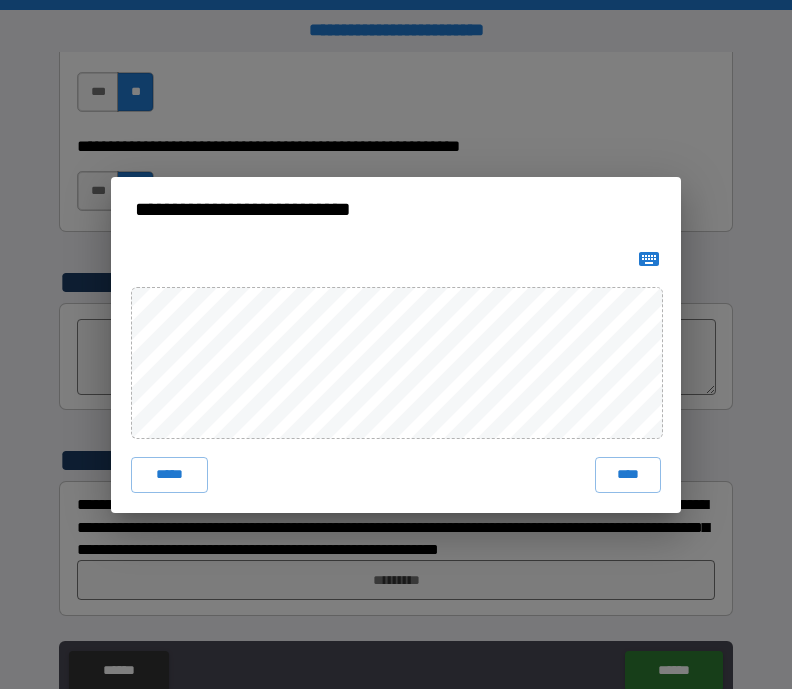 click on "****" at bounding box center [628, 475] 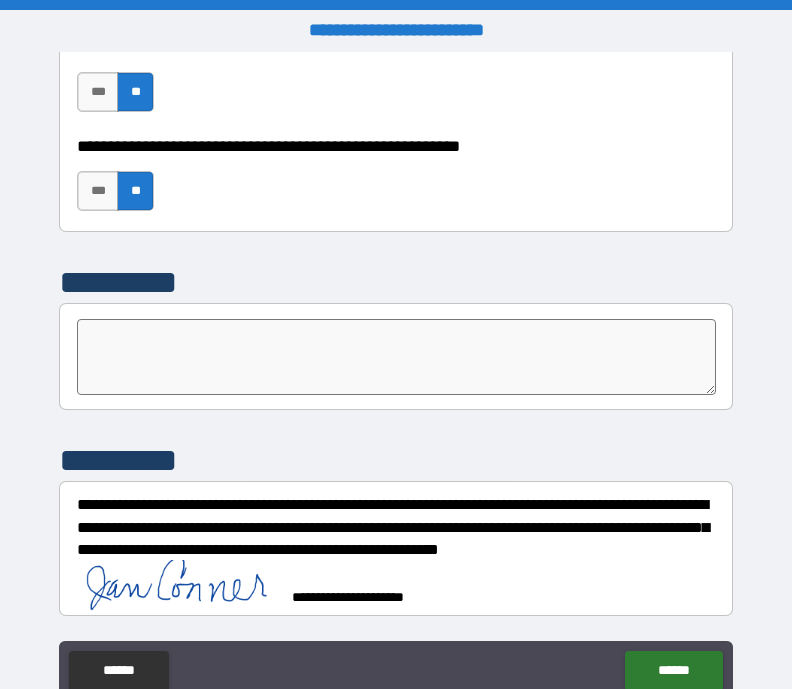 scroll, scrollTop: 6240, scrollLeft: 0, axis: vertical 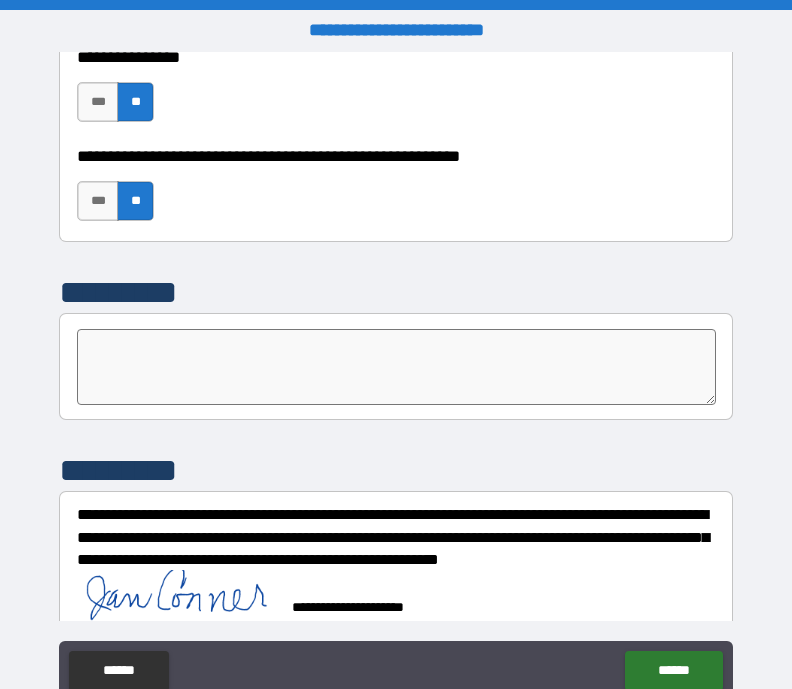 click on "******" at bounding box center (673, 671) 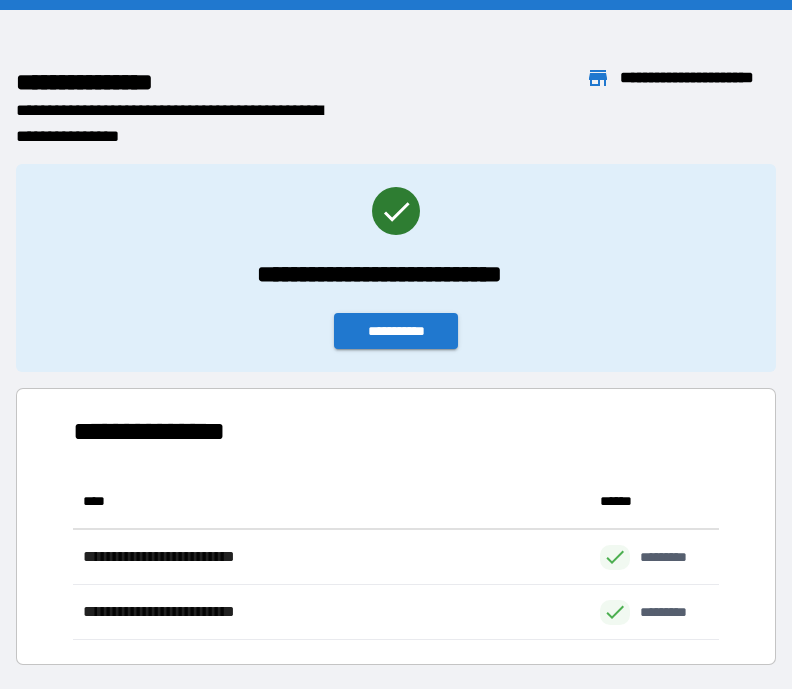 scroll, scrollTop: 1, scrollLeft: 1, axis: both 